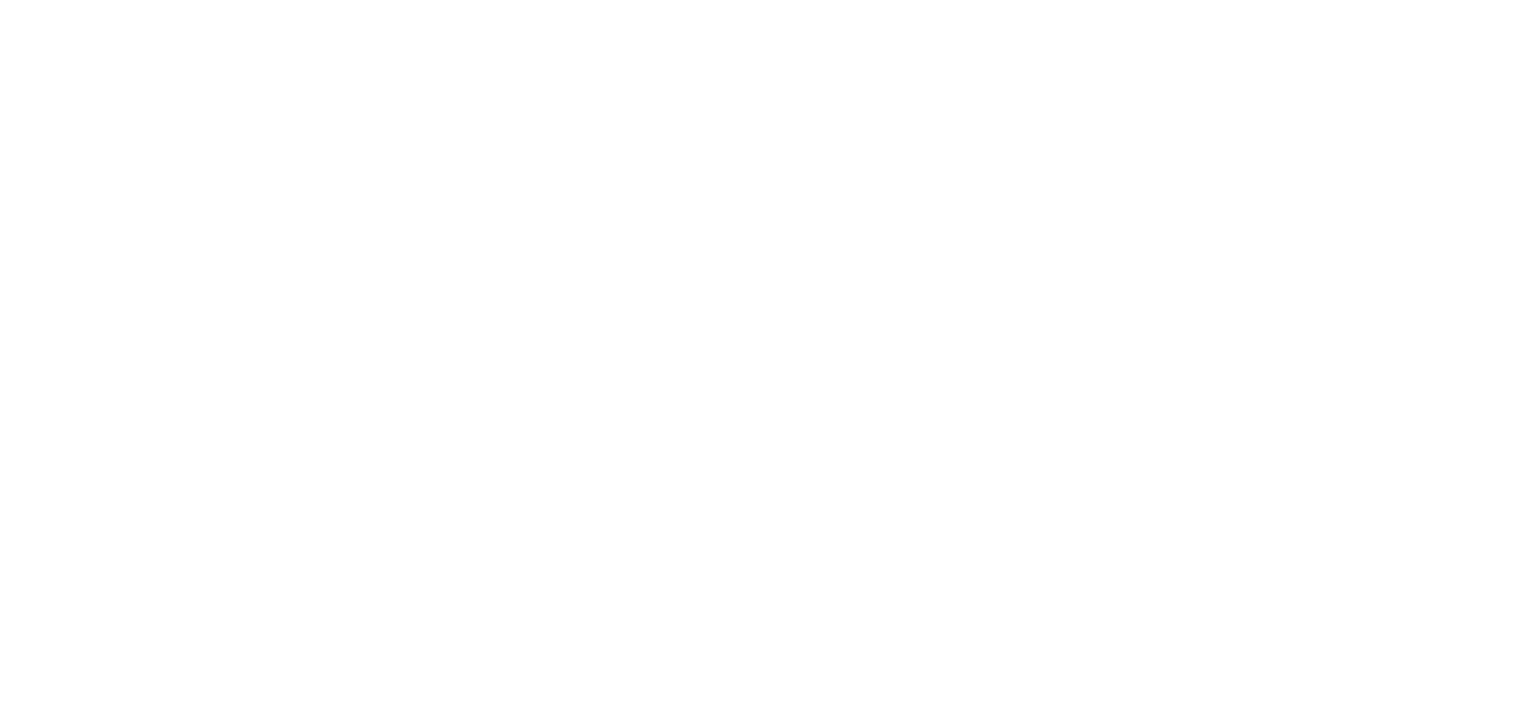 scroll, scrollTop: 0, scrollLeft: 0, axis: both 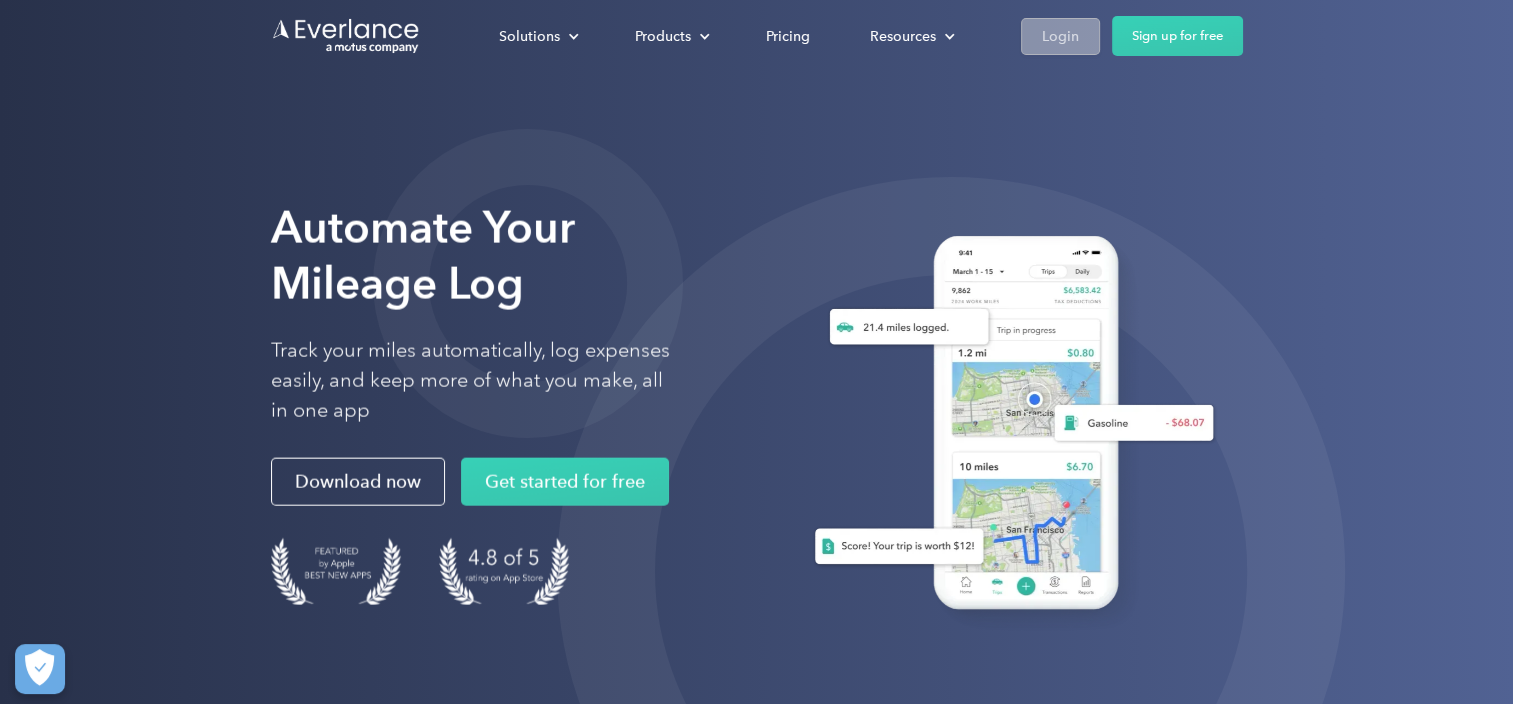 click on "Login" at bounding box center [1060, 36] 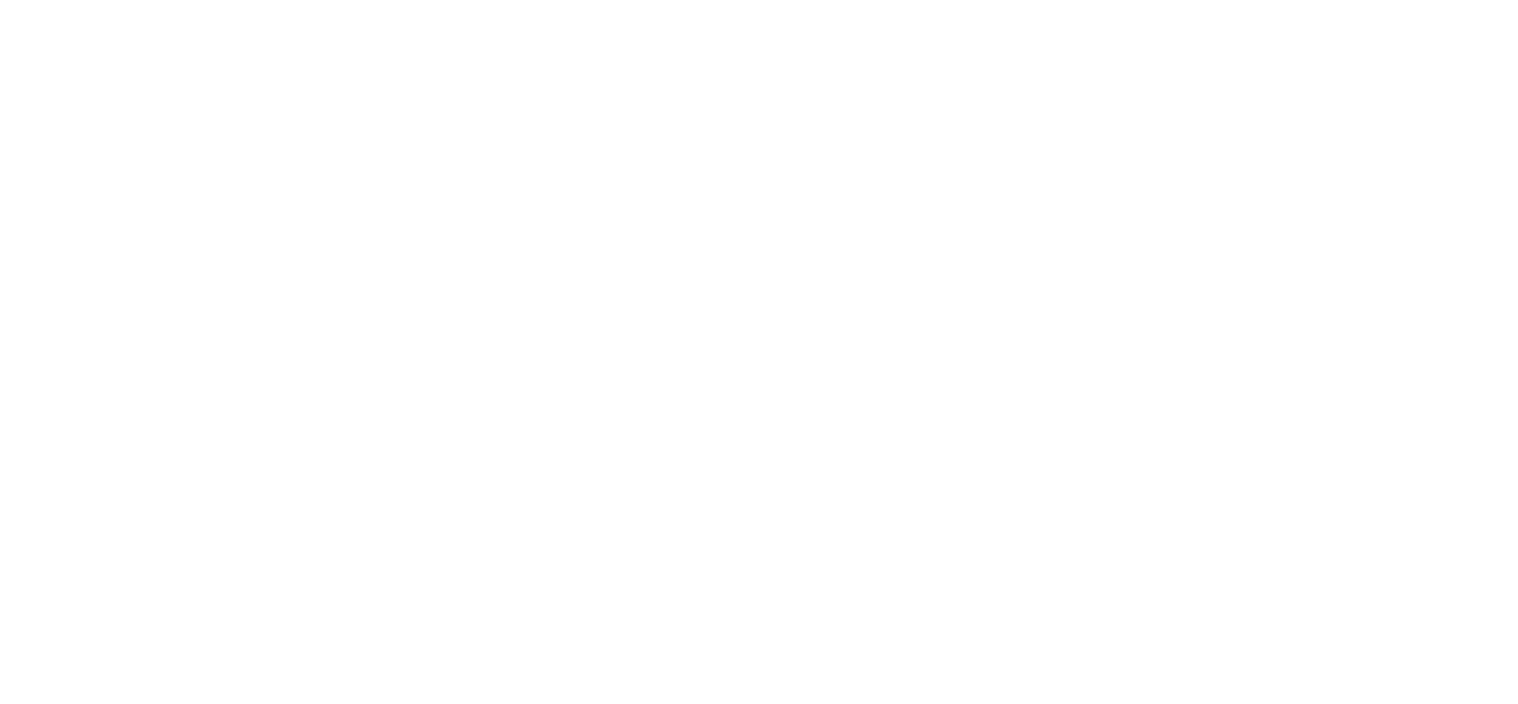 scroll, scrollTop: 0, scrollLeft: 0, axis: both 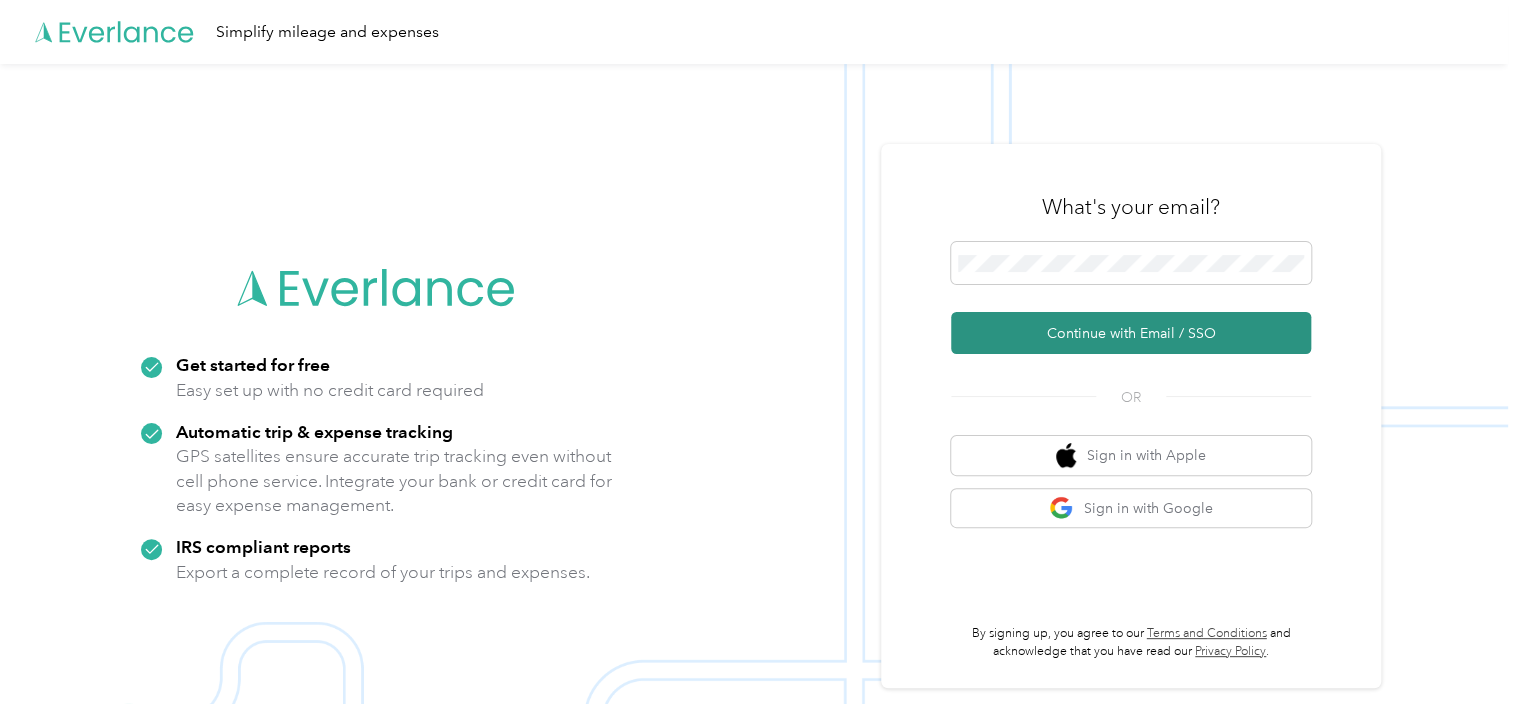 click on "Continue with Email / SSO" at bounding box center [1131, 333] 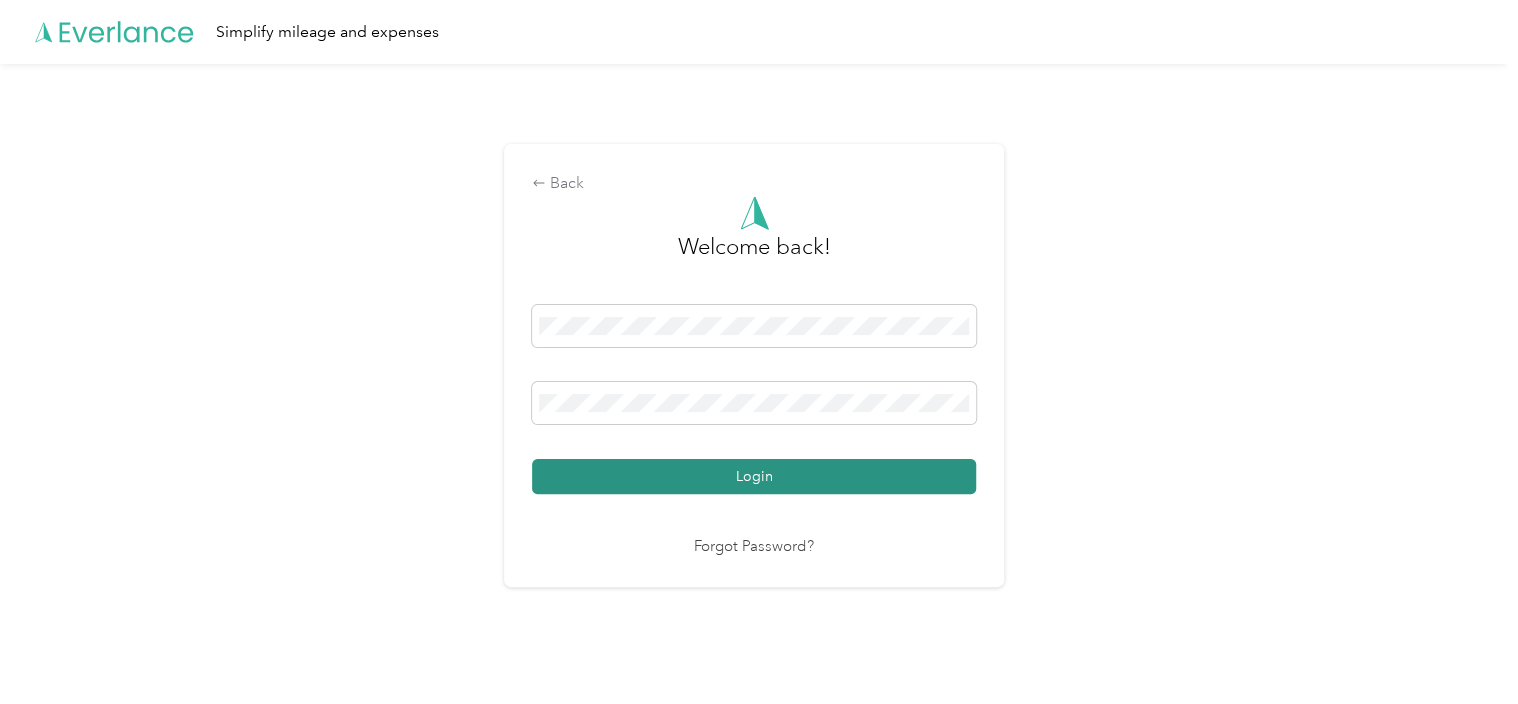 click on "Login" at bounding box center (754, 476) 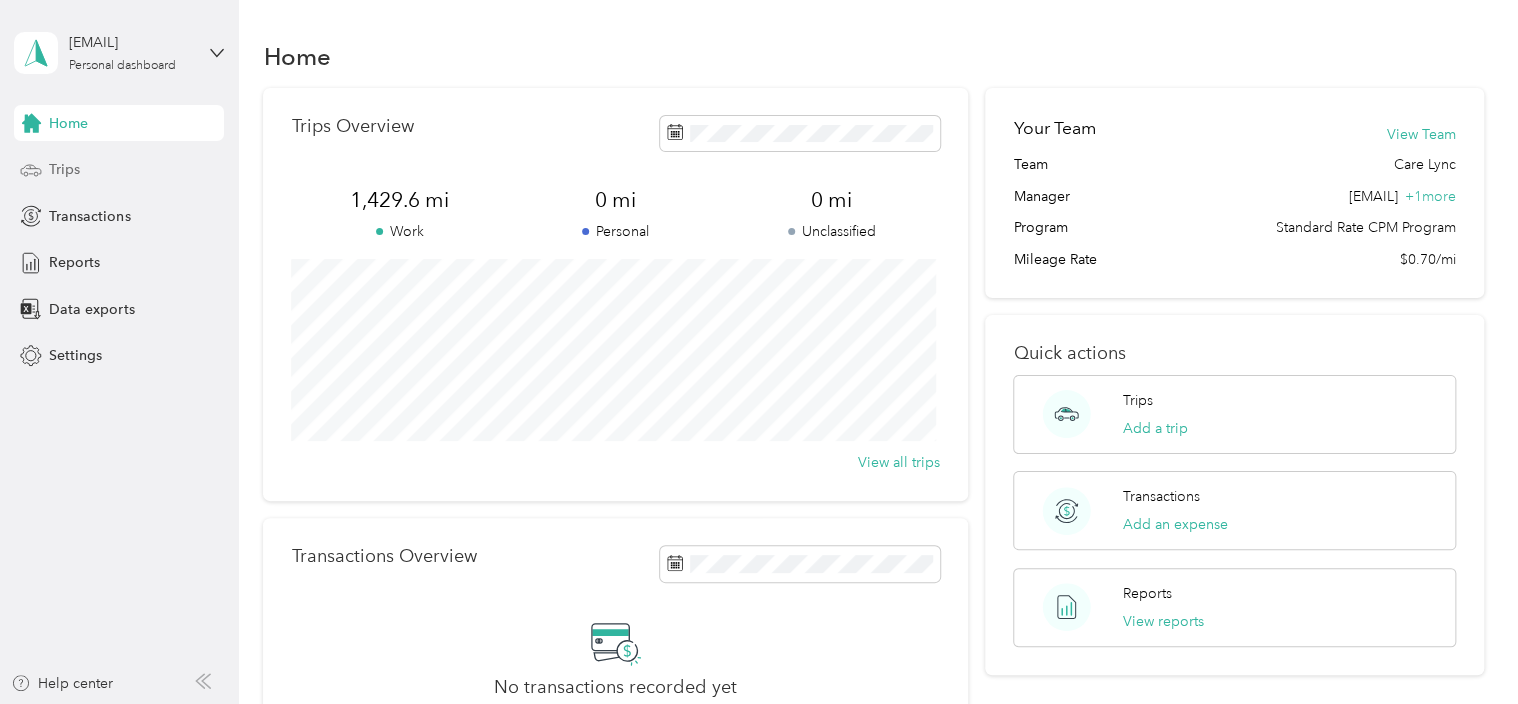click on "Trips" at bounding box center (64, 169) 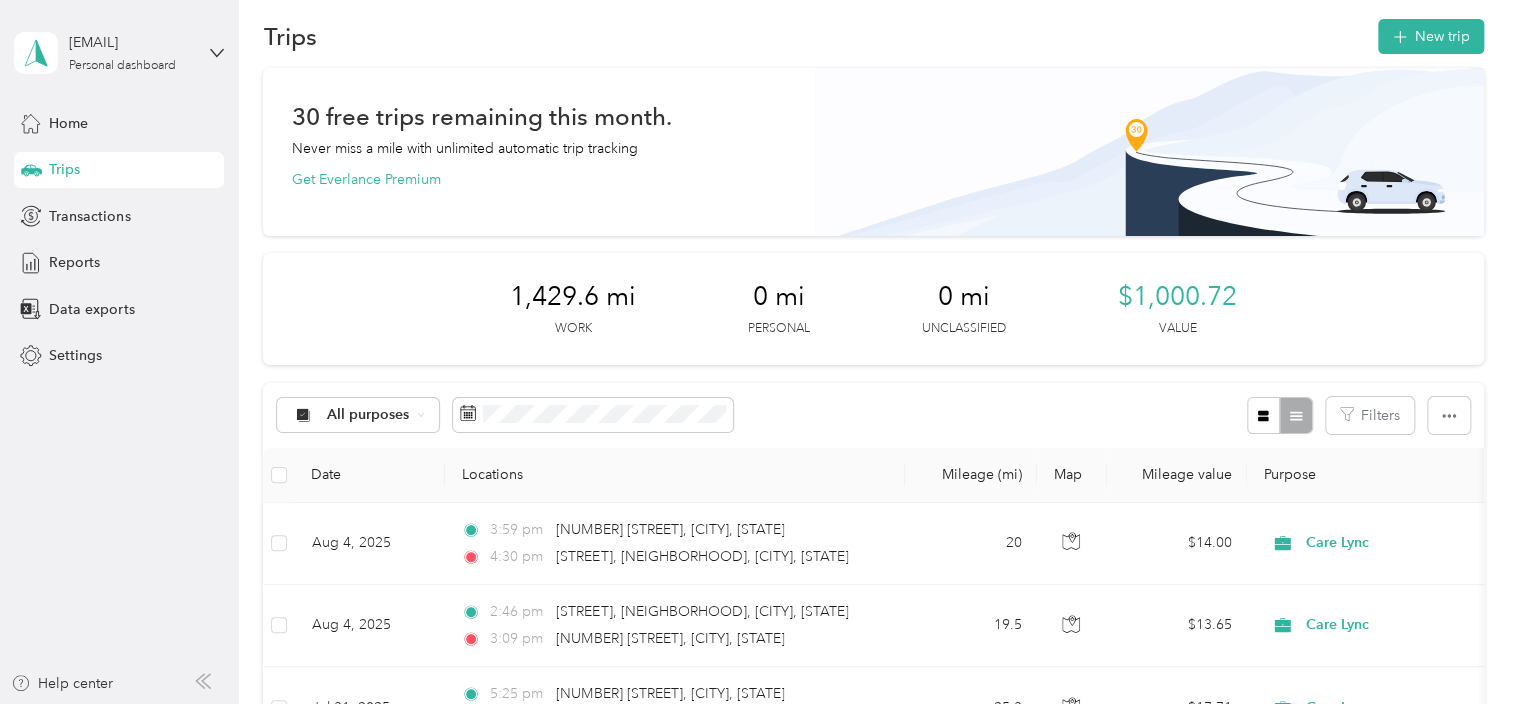 scroll, scrollTop: 0, scrollLeft: 0, axis: both 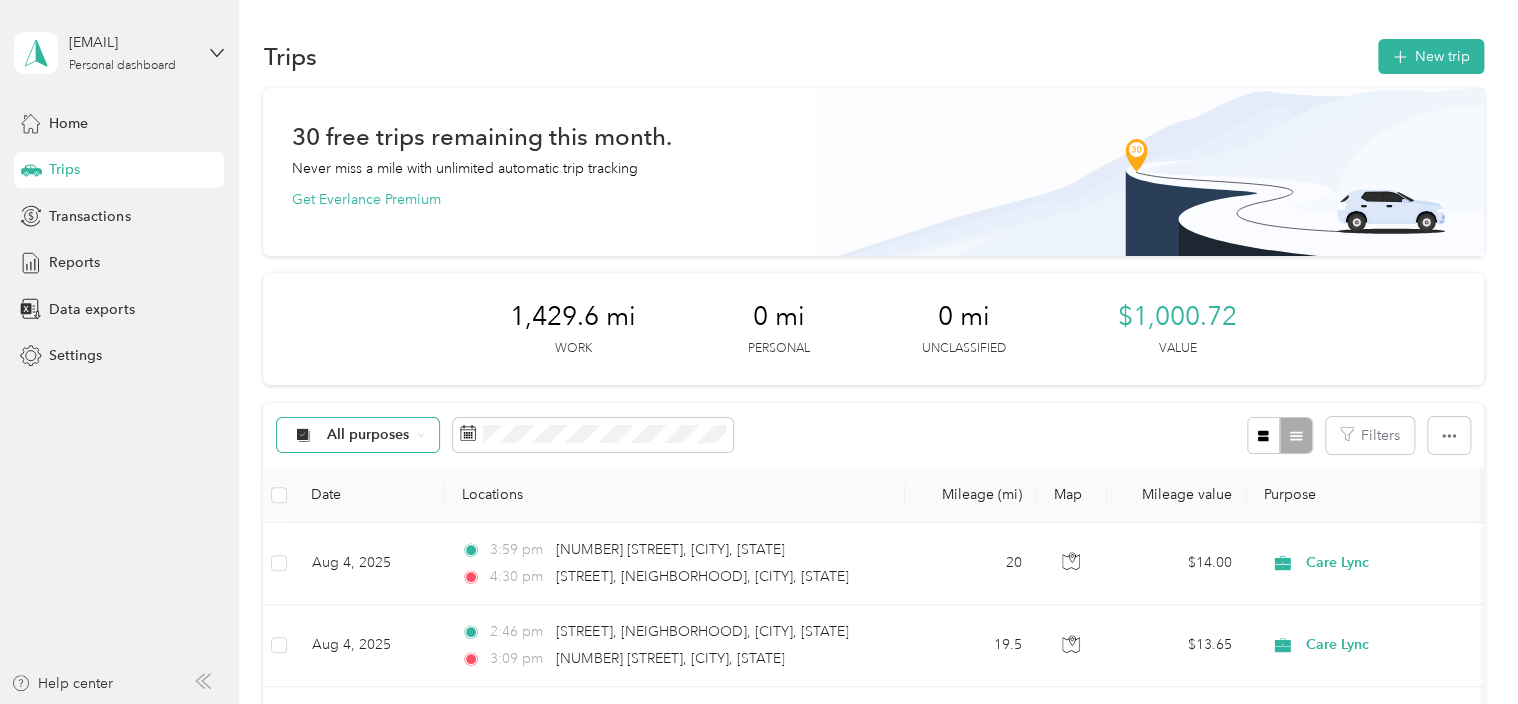 click on "All purposes" at bounding box center (368, 435) 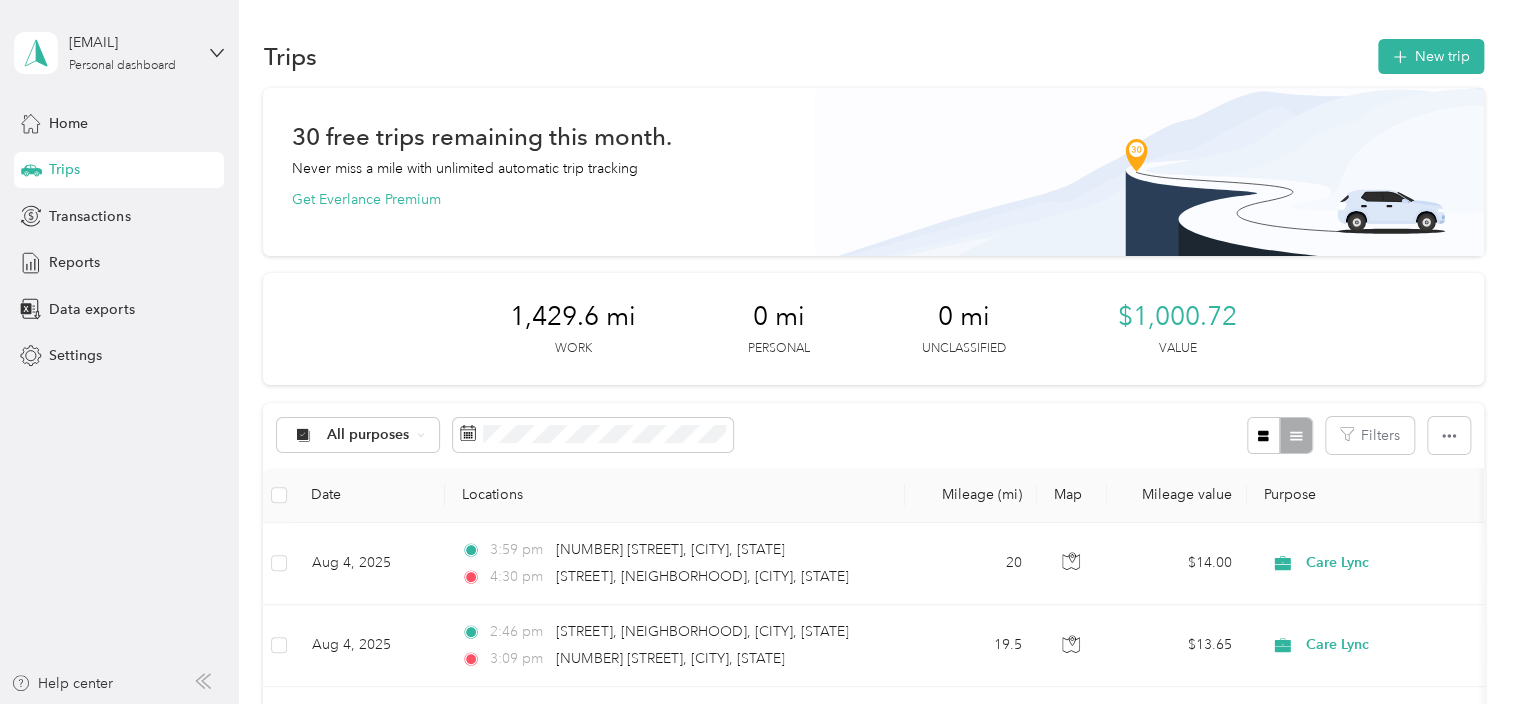click on "[EMAIL] Personal dashboard Home Trips Transactions Reports Data exports Settings   Help center" at bounding box center [119, 352] 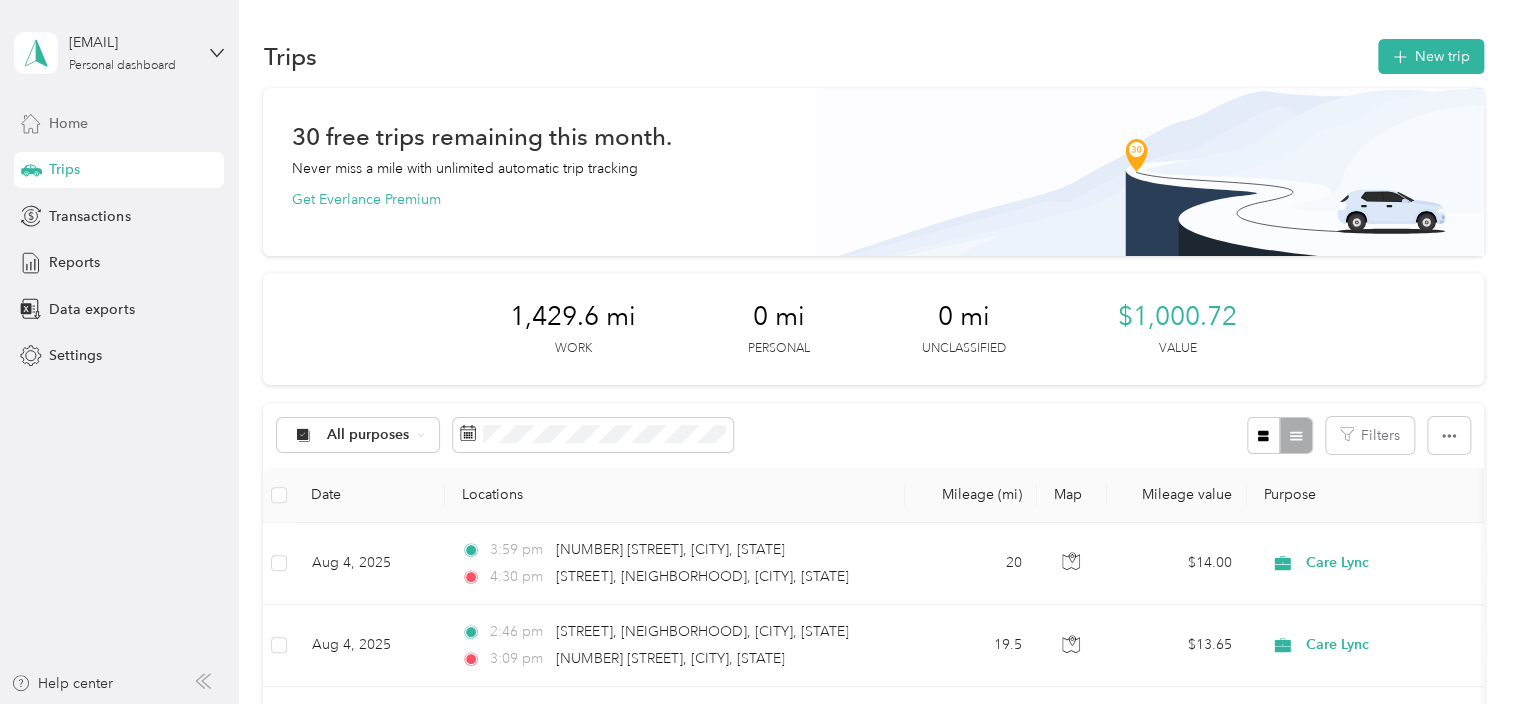 click on "Home" at bounding box center [119, 123] 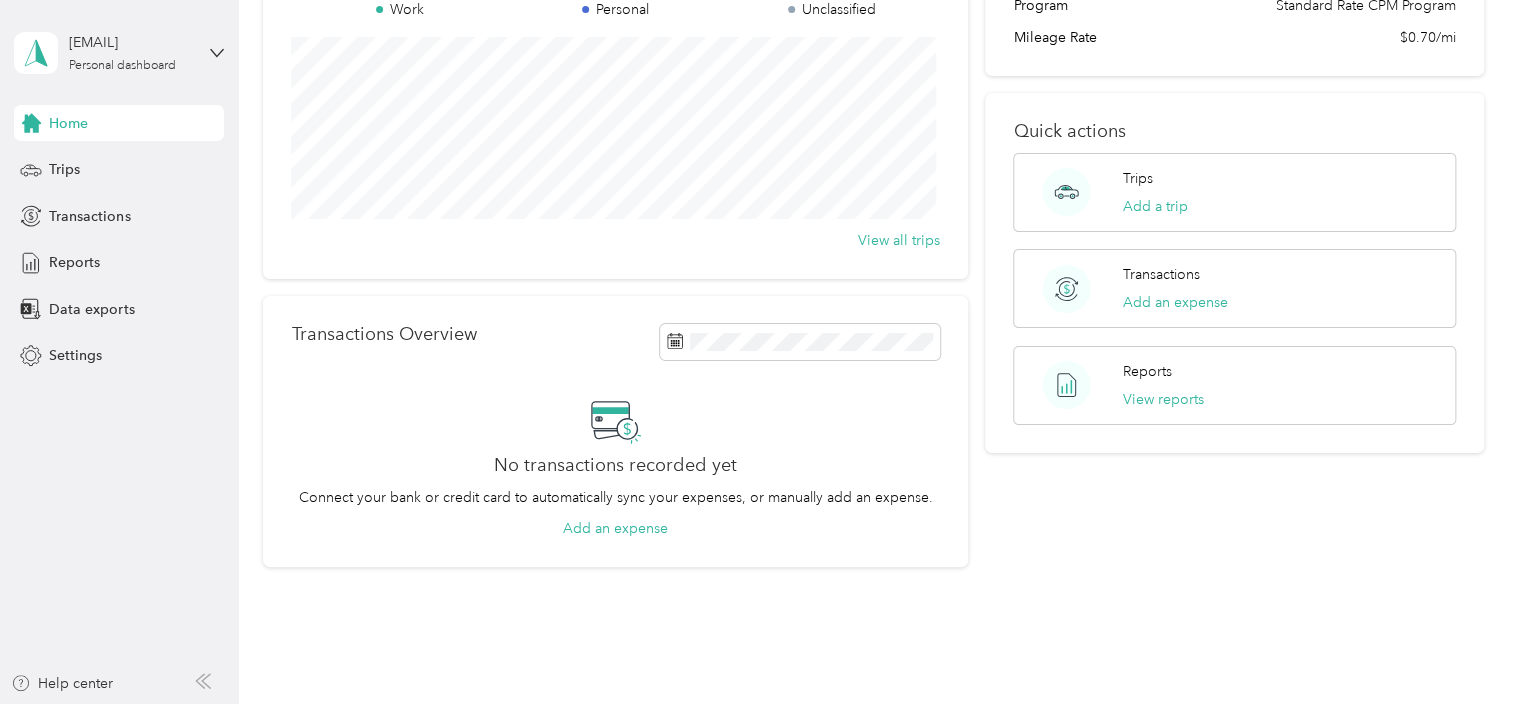 scroll, scrollTop: 292, scrollLeft: 0, axis: vertical 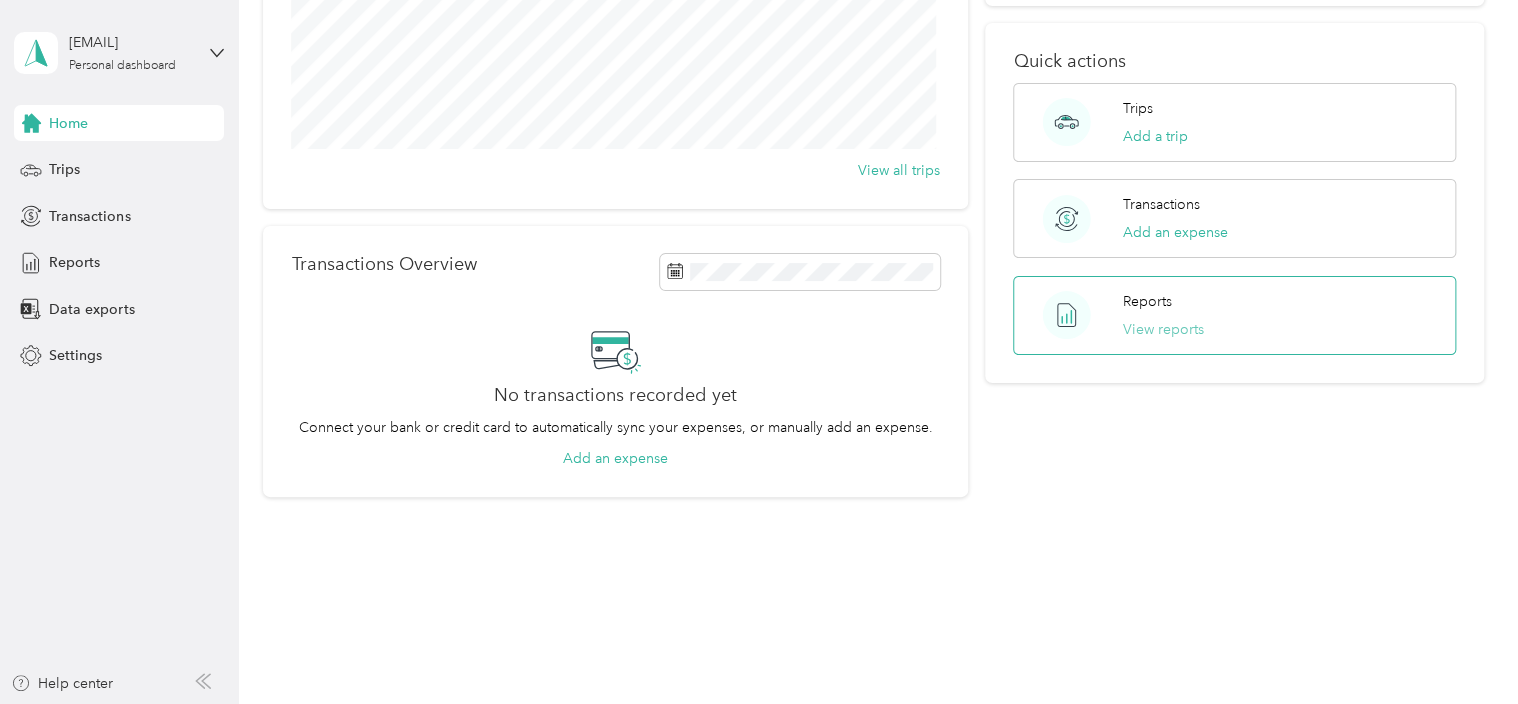 click on "View reports" at bounding box center (1163, 329) 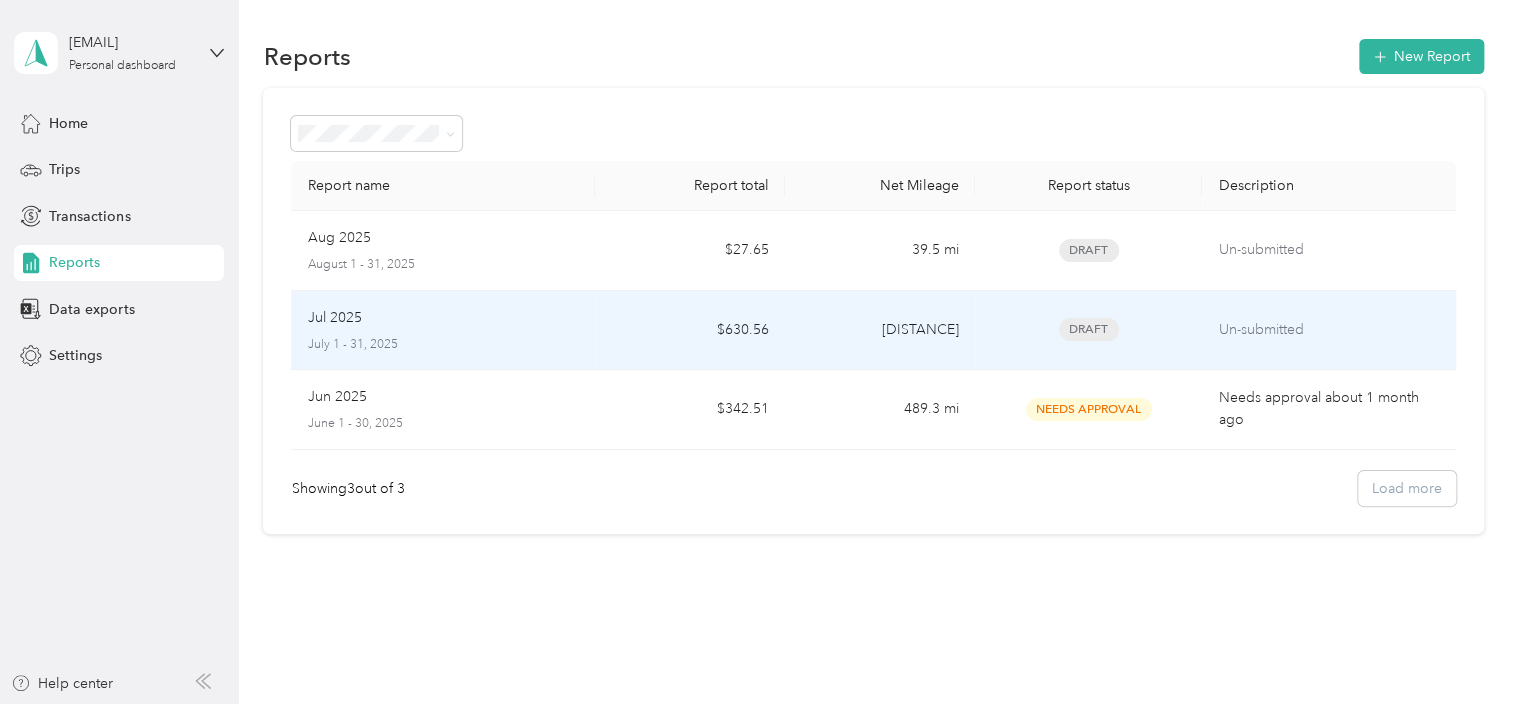 click on "Draft" at bounding box center [1089, 329] 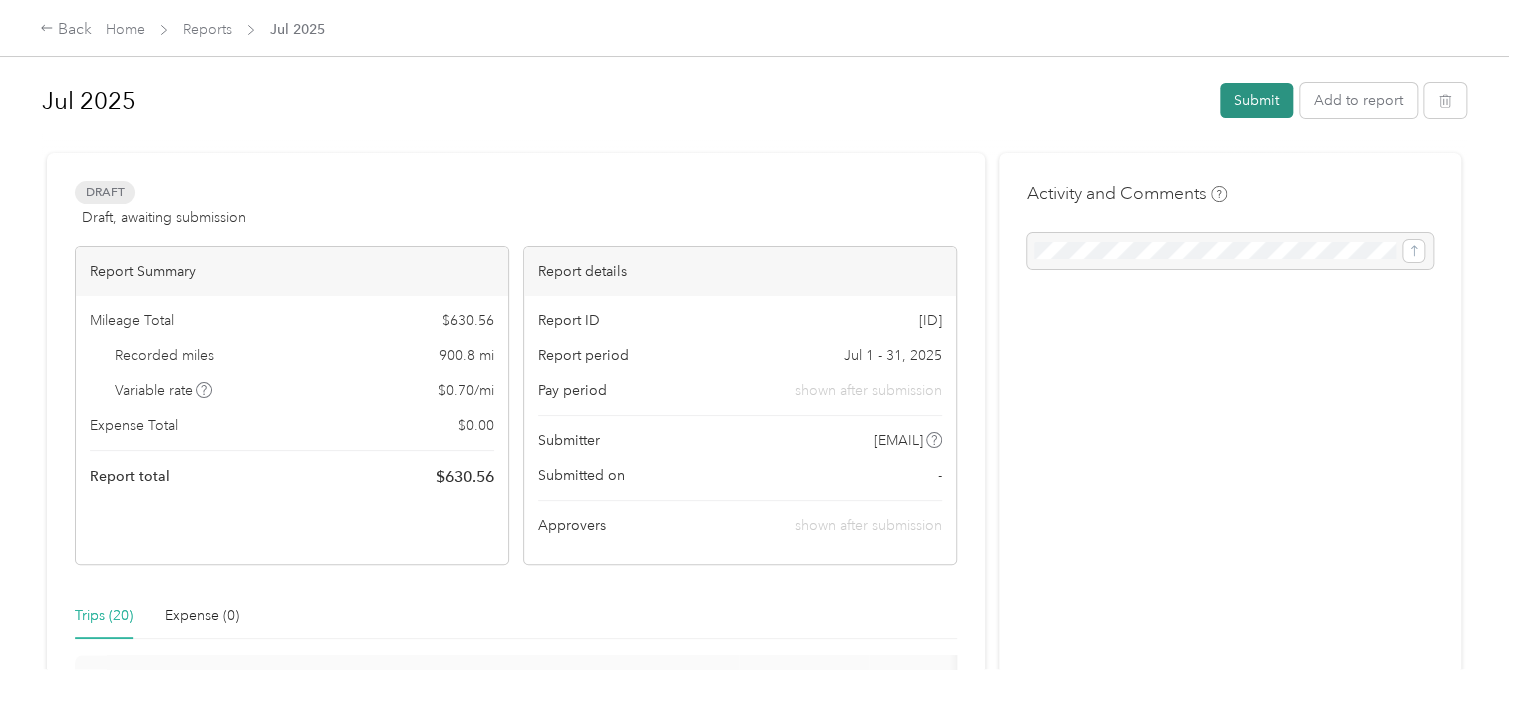 click on "Submit" at bounding box center (1256, 100) 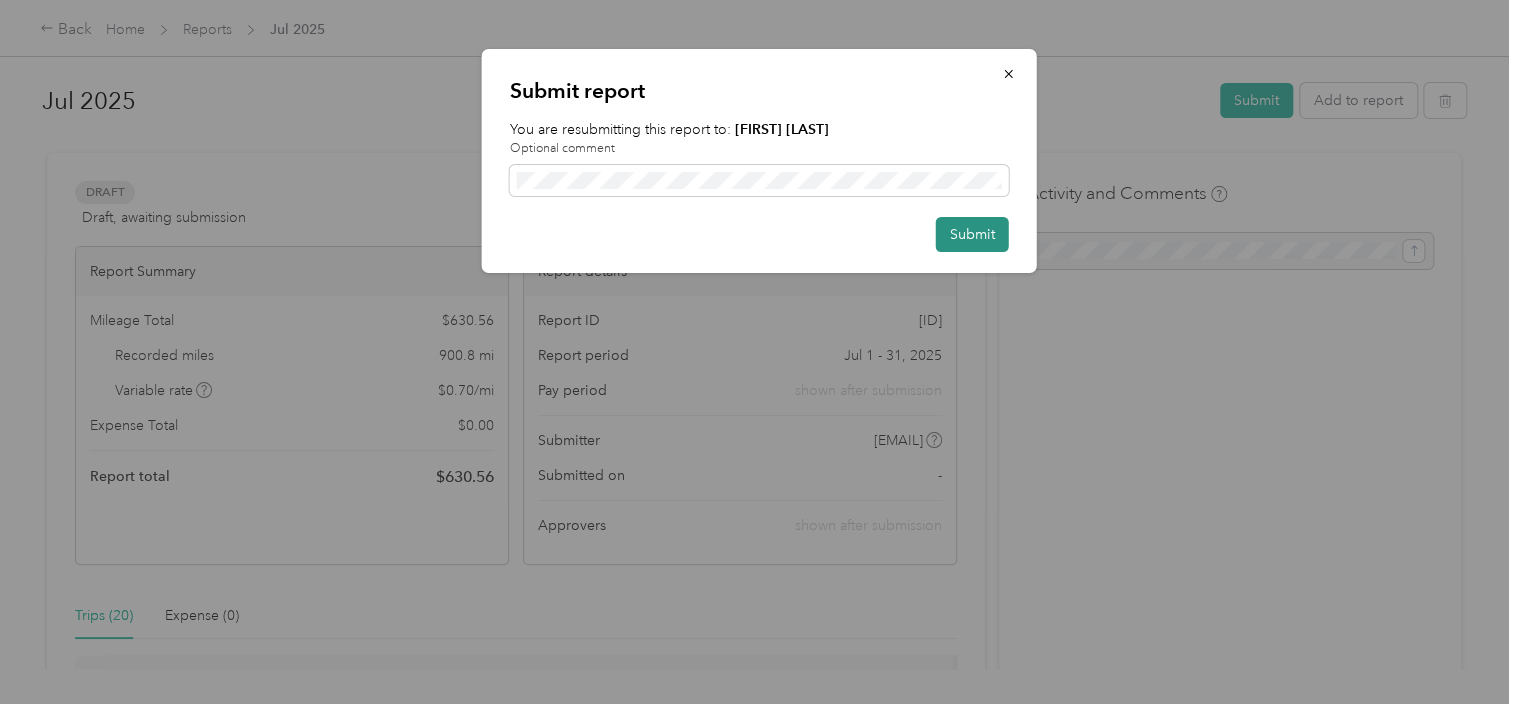 click on "Submit" at bounding box center [972, 234] 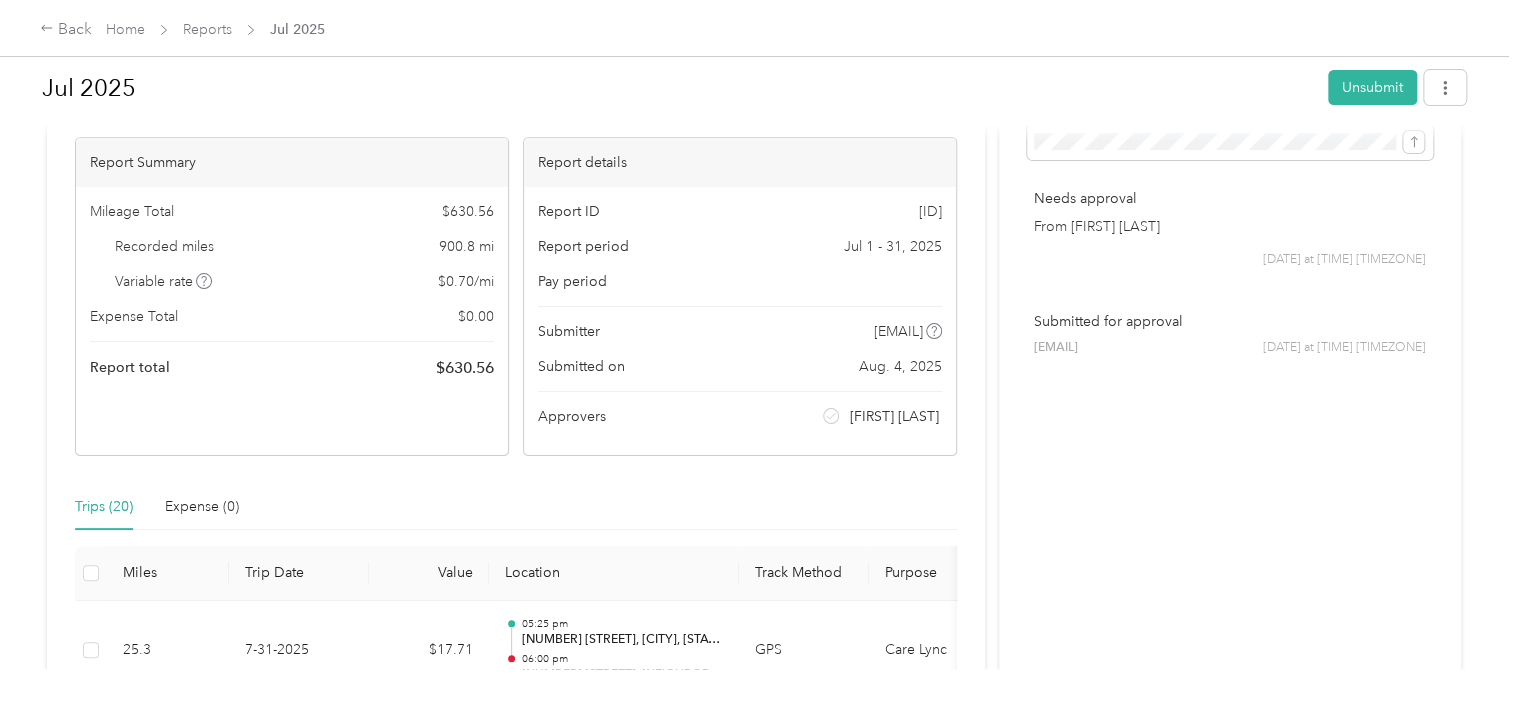 scroll, scrollTop: 0, scrollLeft: 0, axis: both 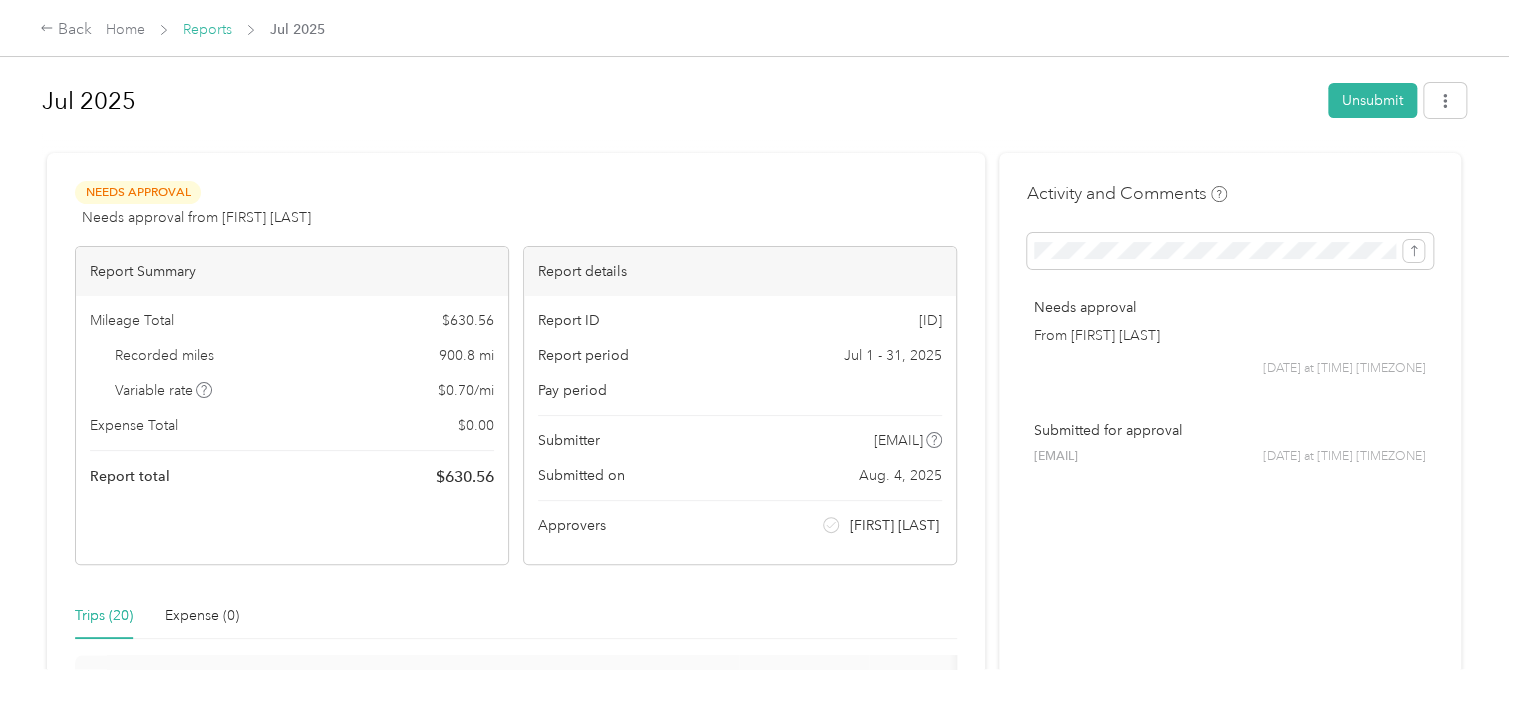 click on "Reports" at bounding box center (207, 29) 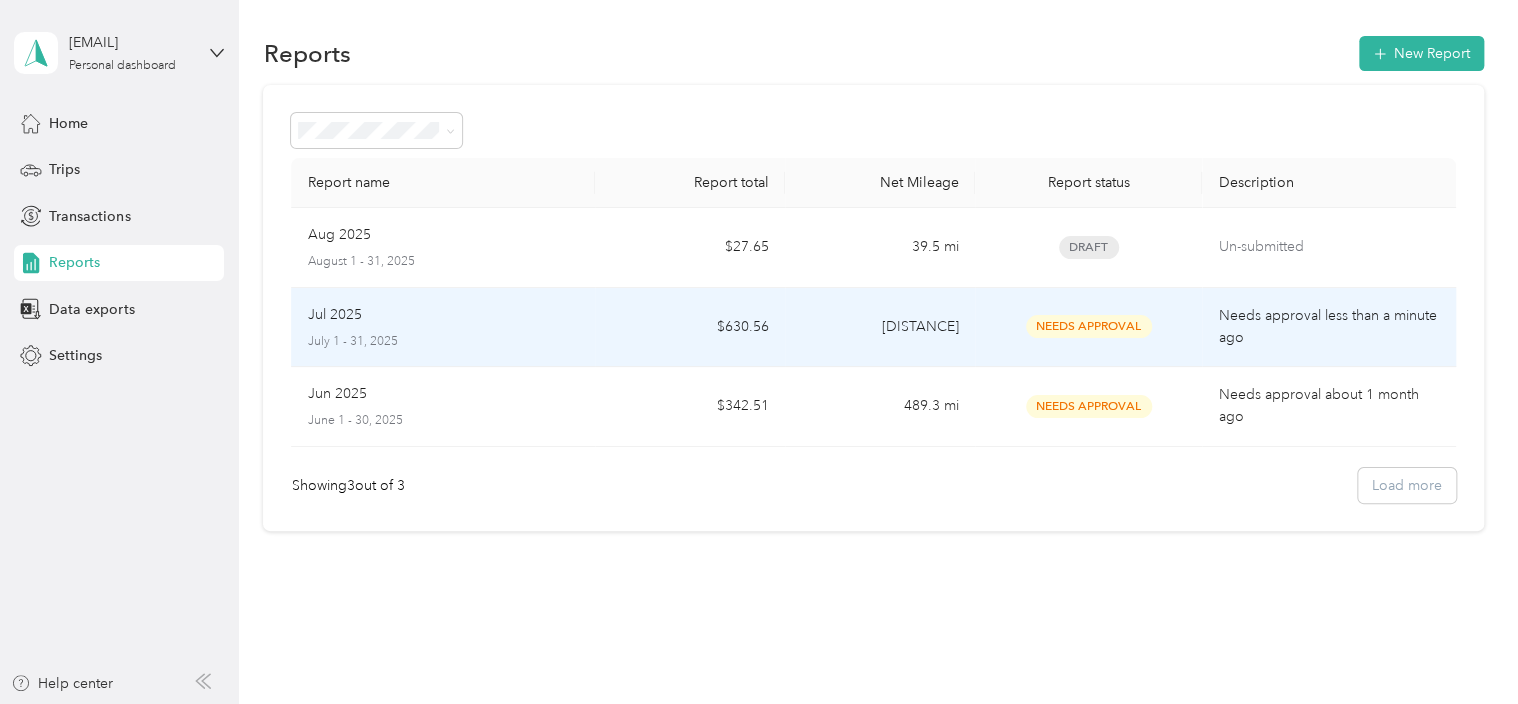 scroll, scrollTop: 4, scrollLeft: 0, axis: vertical 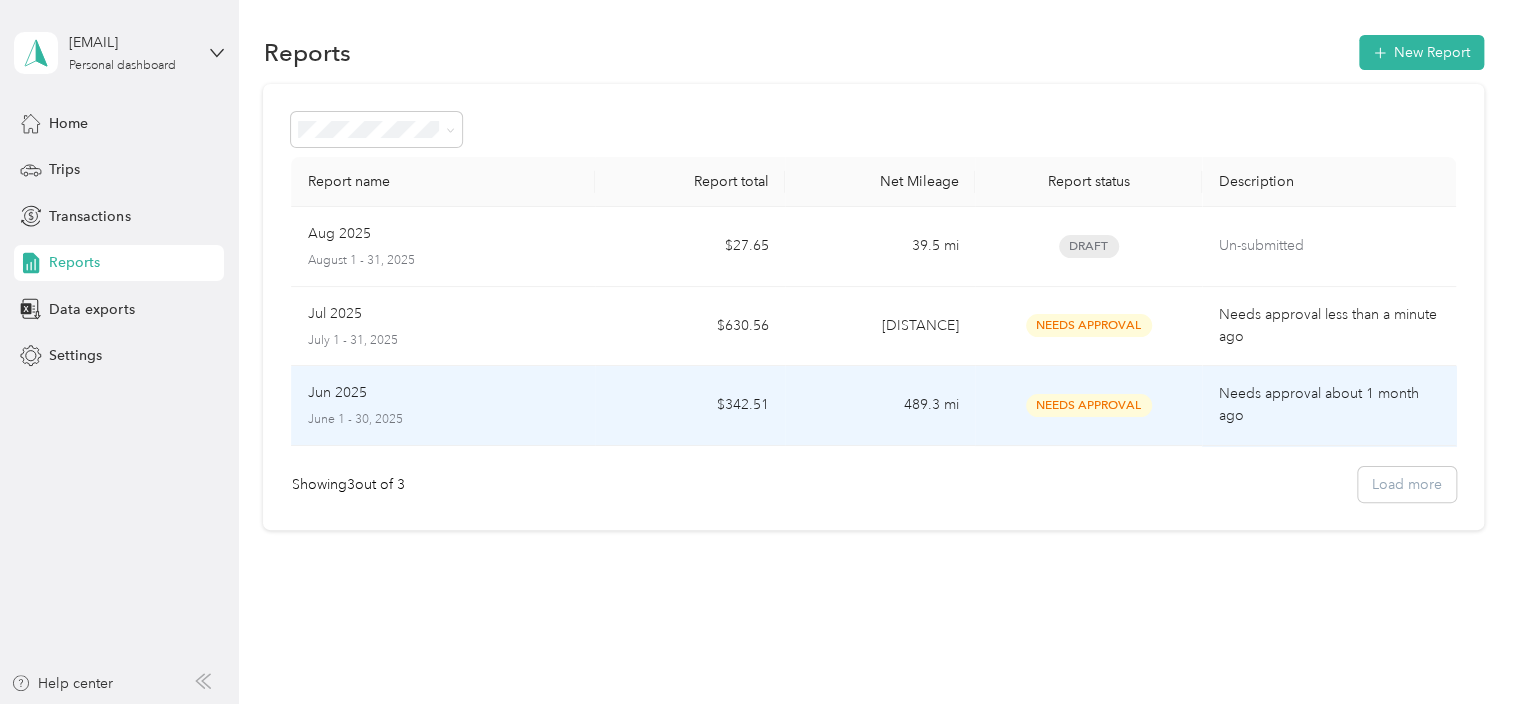 click on "Needs Approval" at bounding box center (1089, 405) 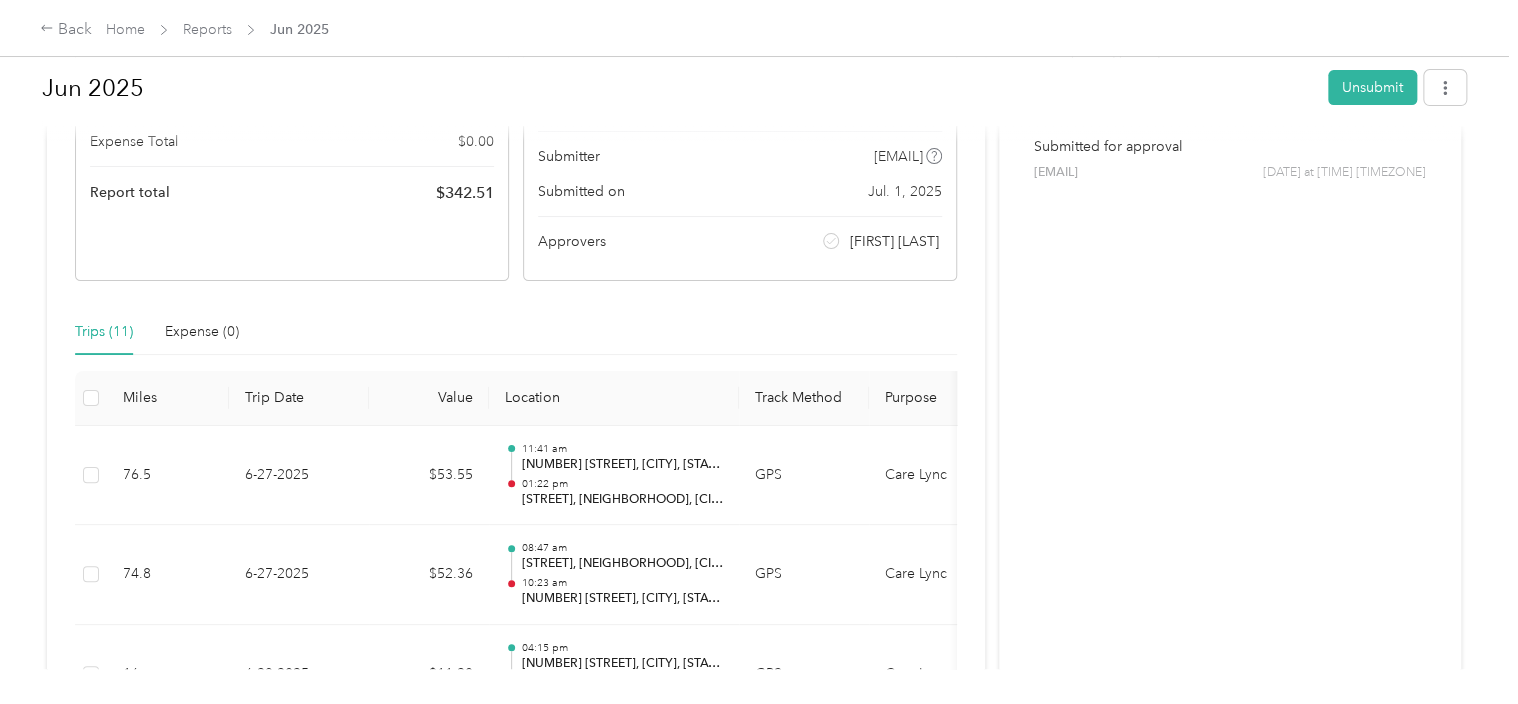 scroll, scrollTop: 284, scrollLeft: 0, axis: vertical 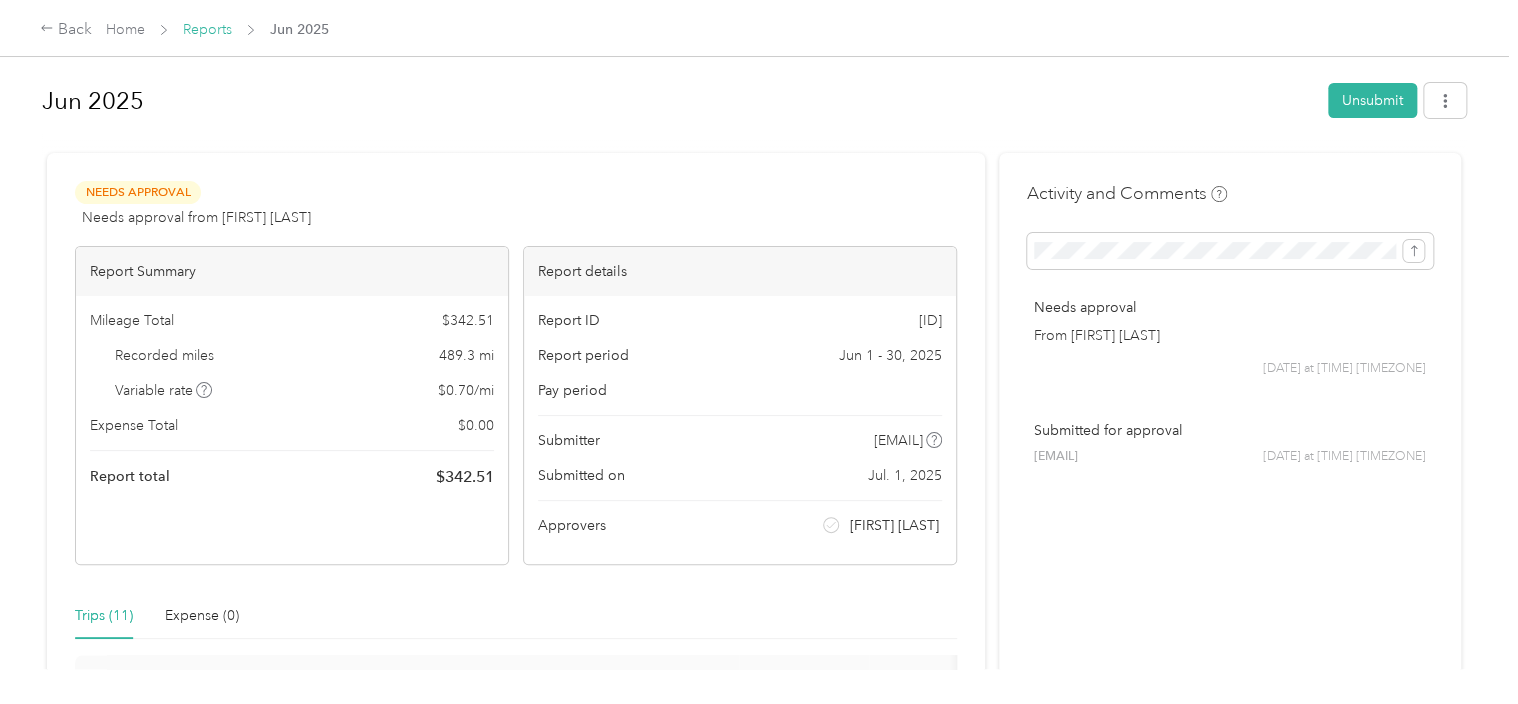 click on "Reports" at bounding box center [207, 29] 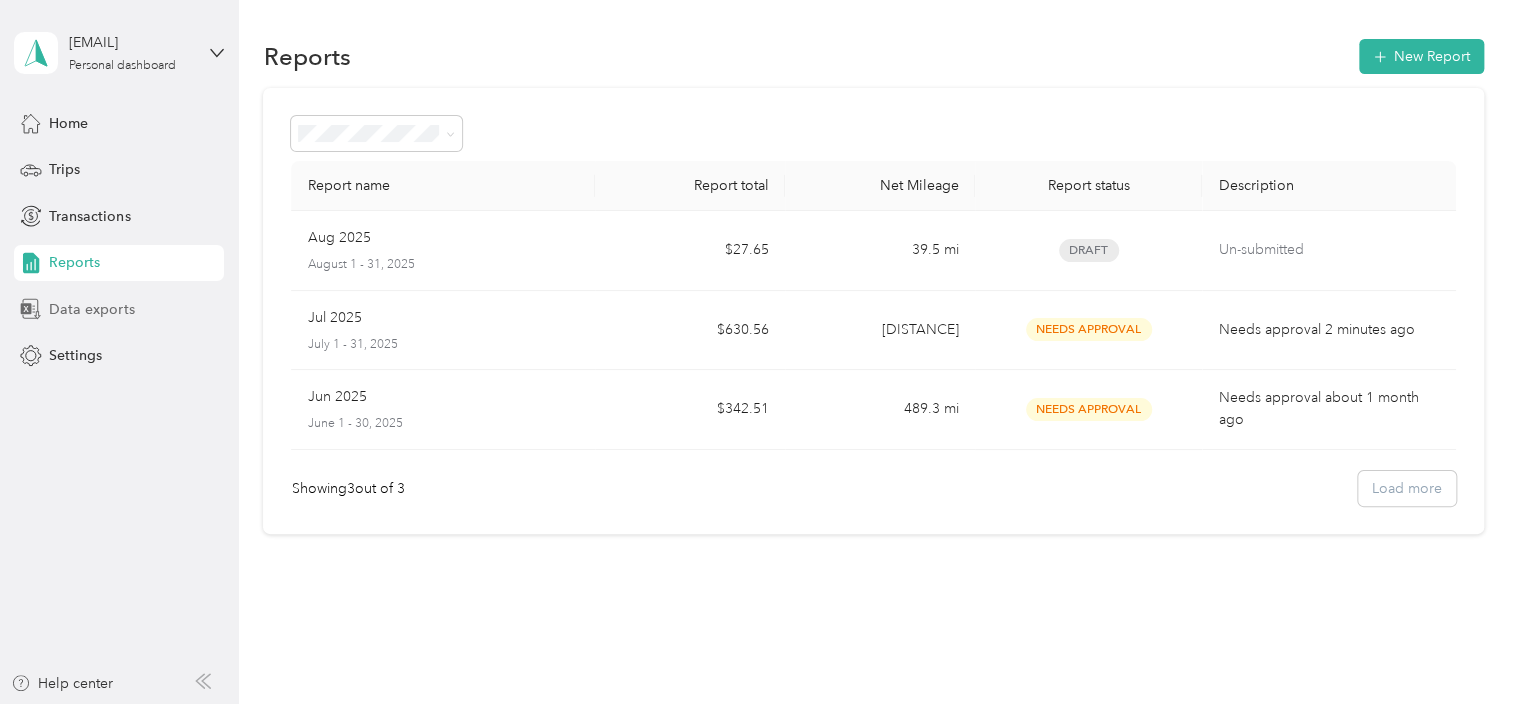 click on "Data exports" at bounding box center (91, 309) 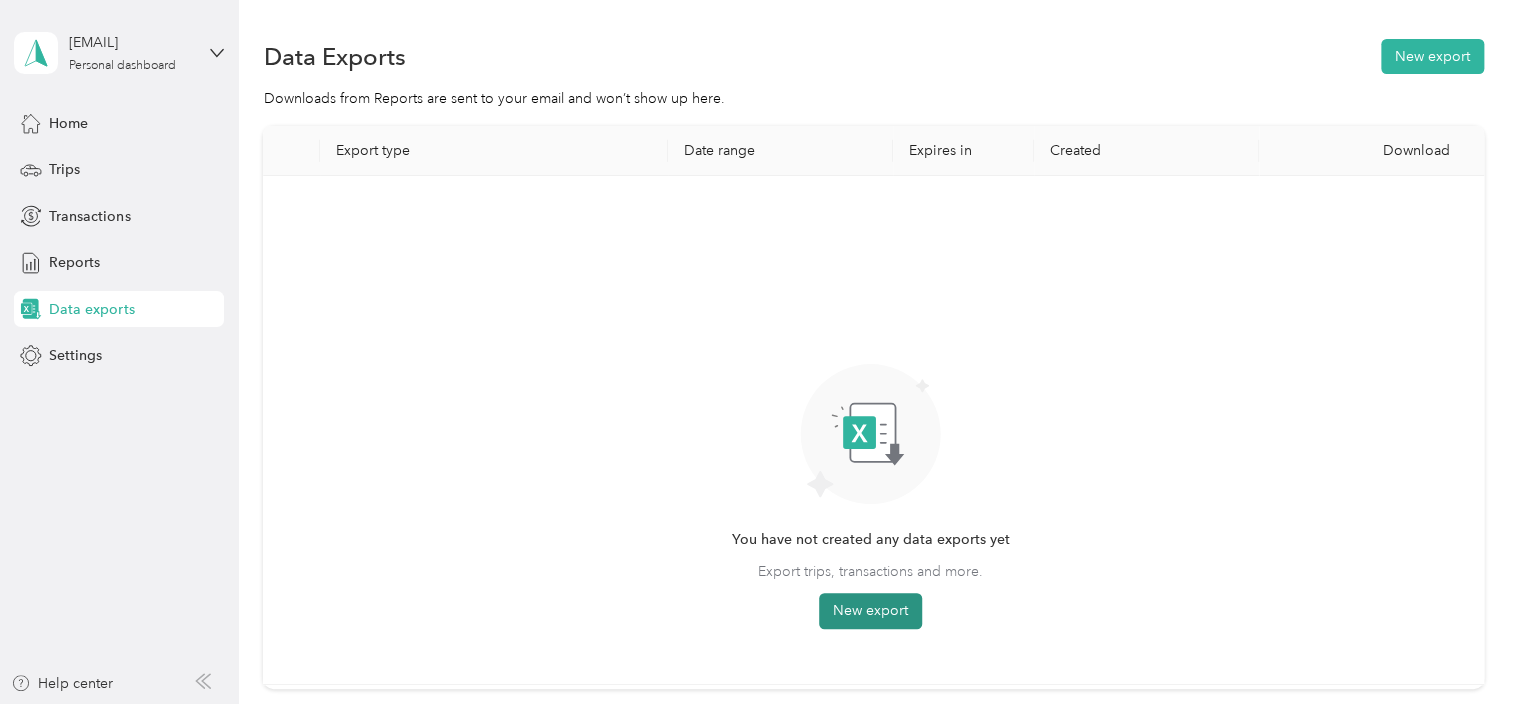 click on "New export" at bounding box center [870, 611] 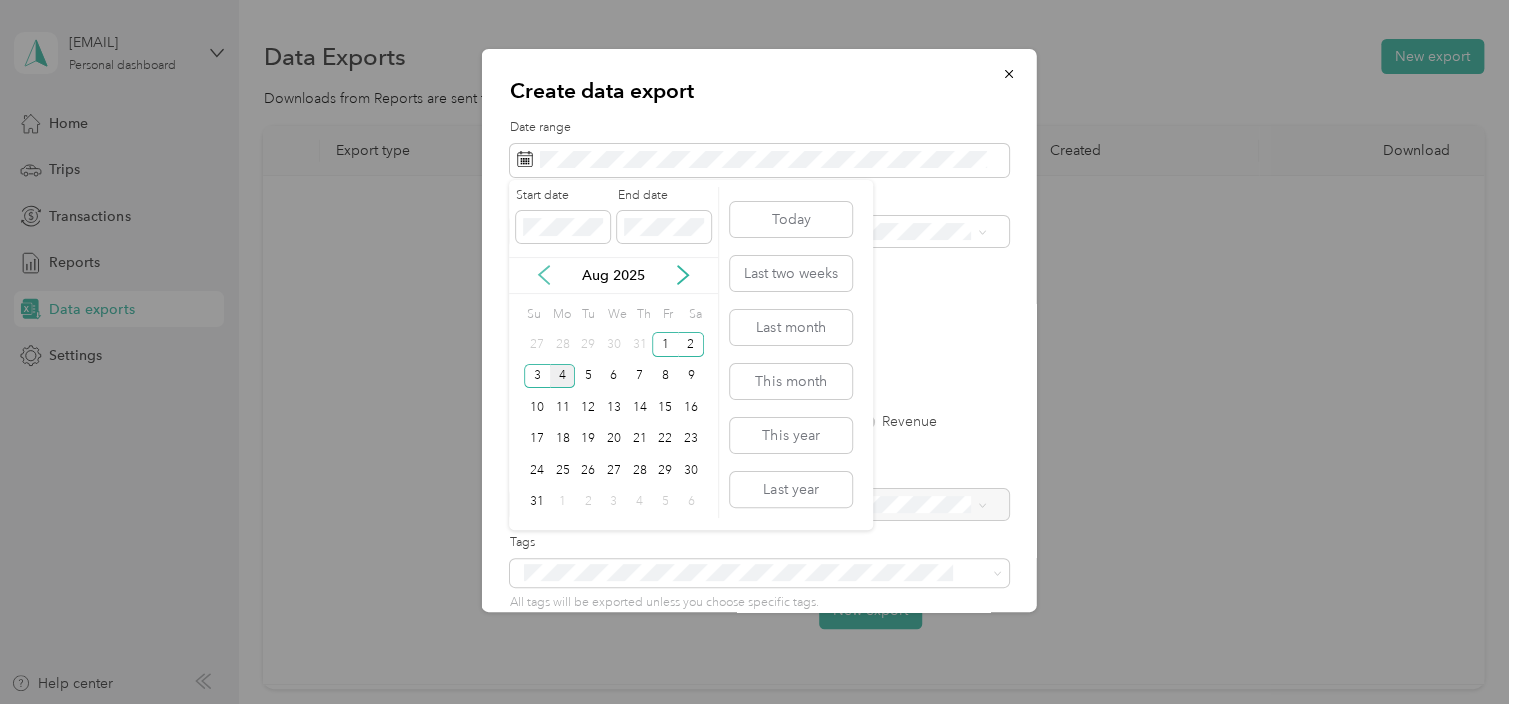 click 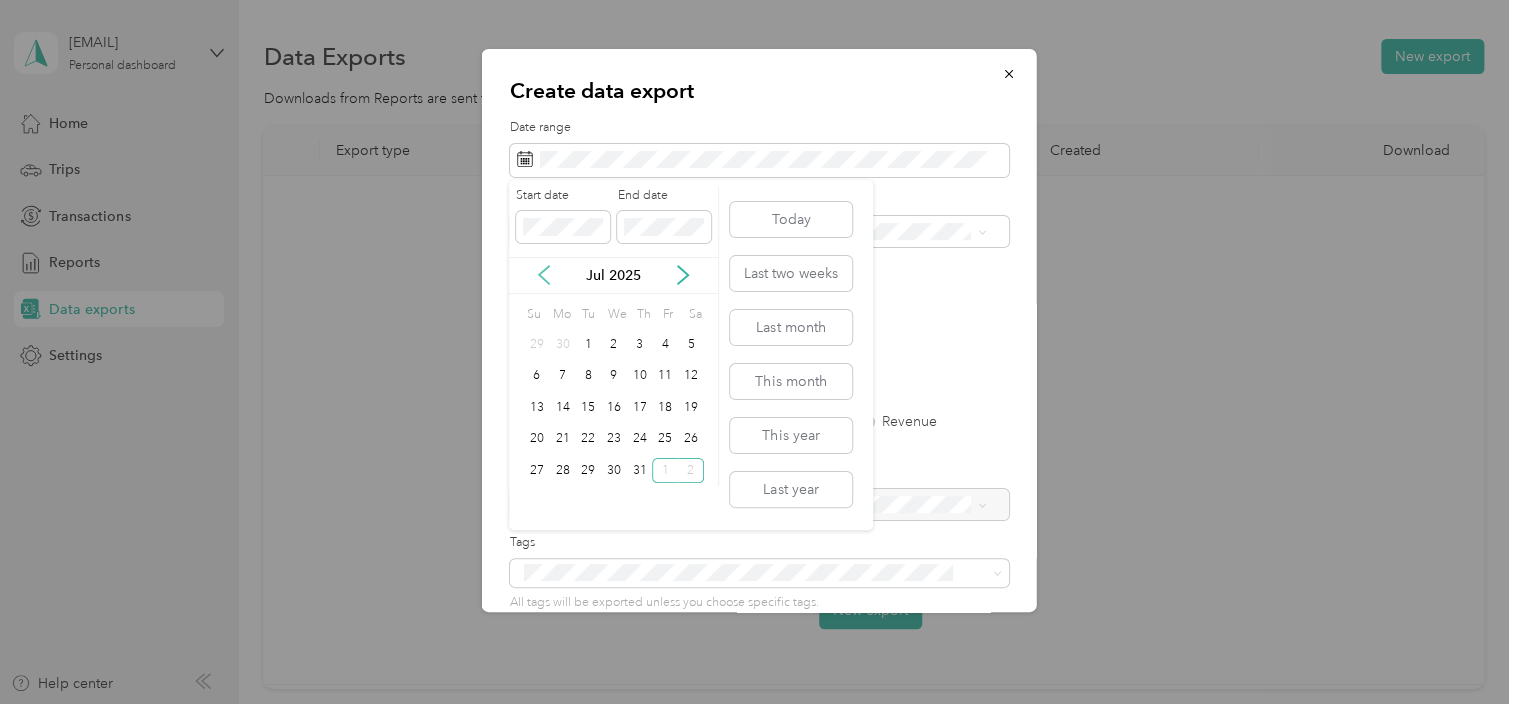 click 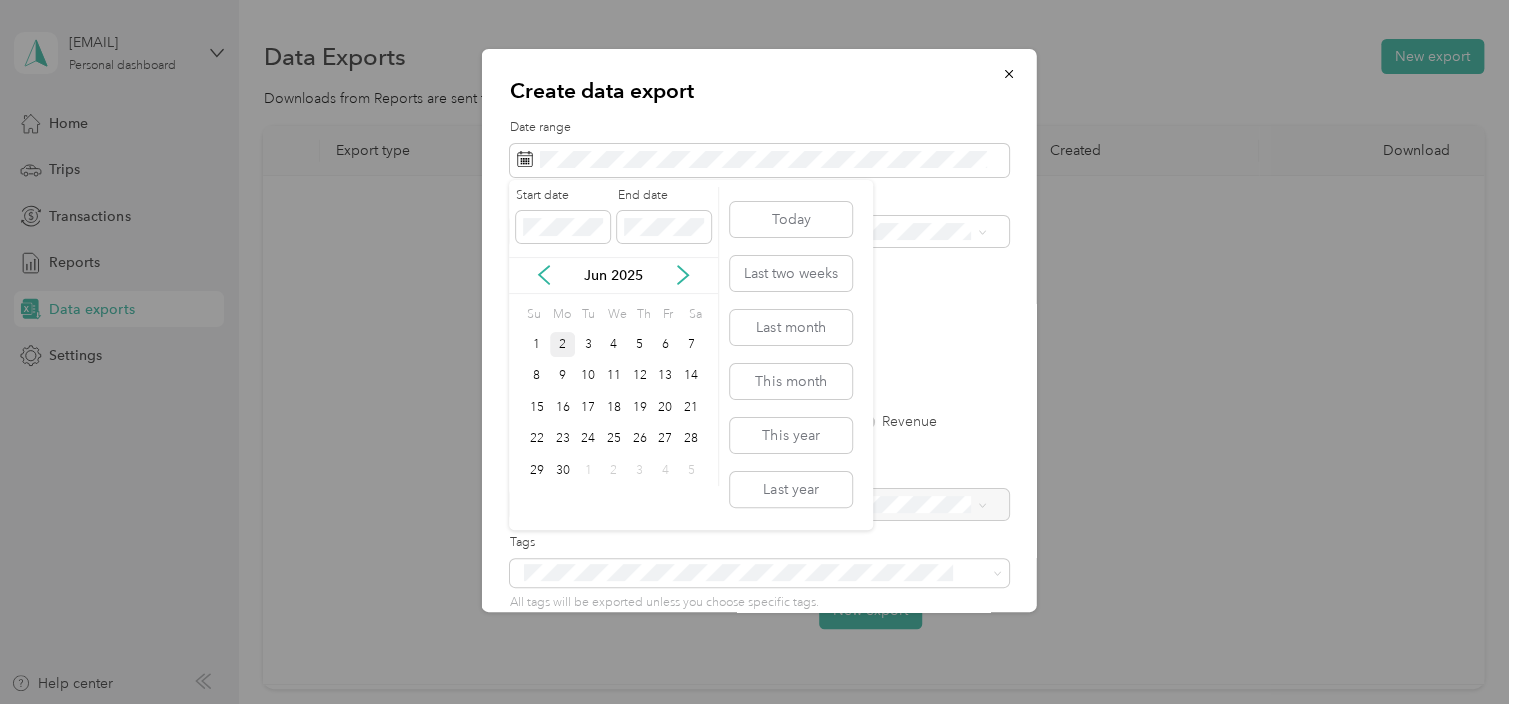click on "2" at bounding box center (563, 344) 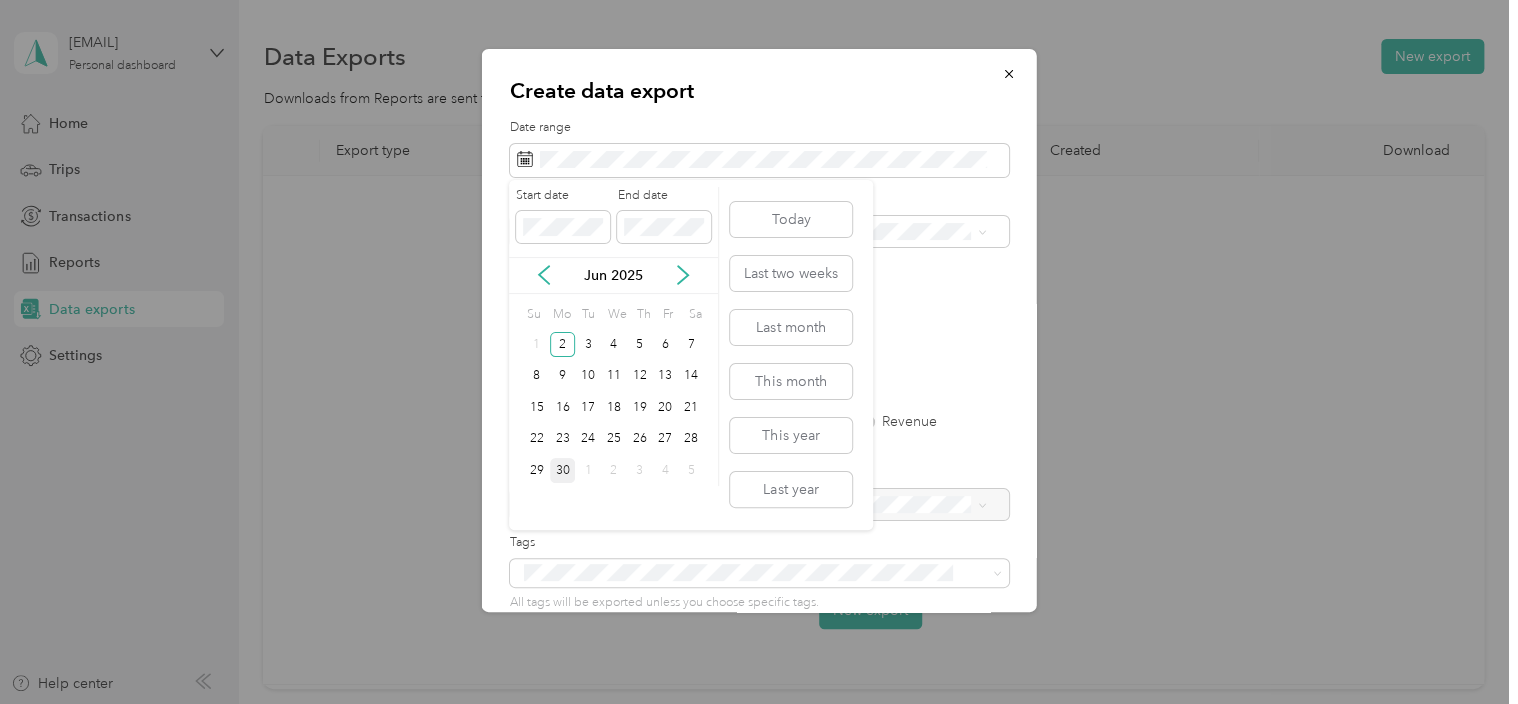 click on "30" at bounding box center (563, 470) 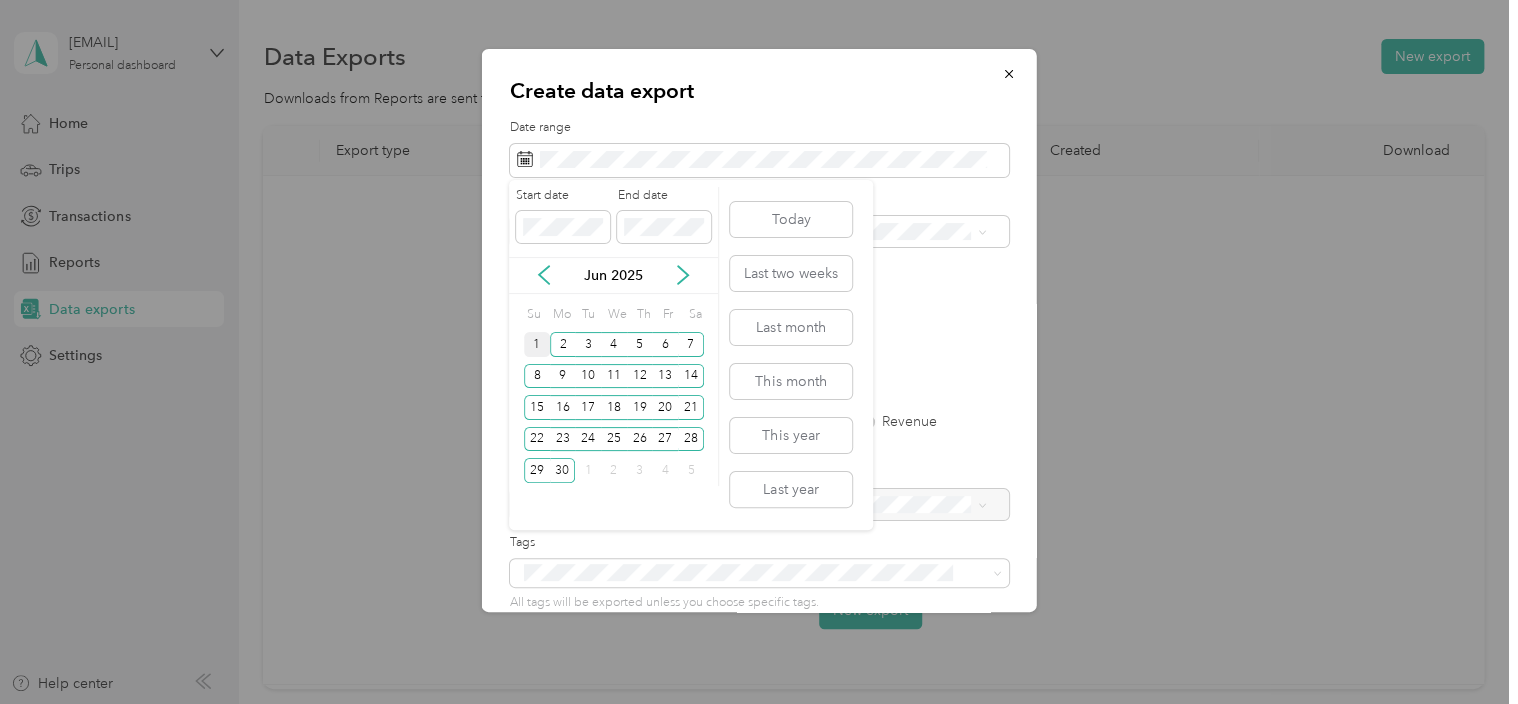 click on "1" at bounding box center (537, 344) 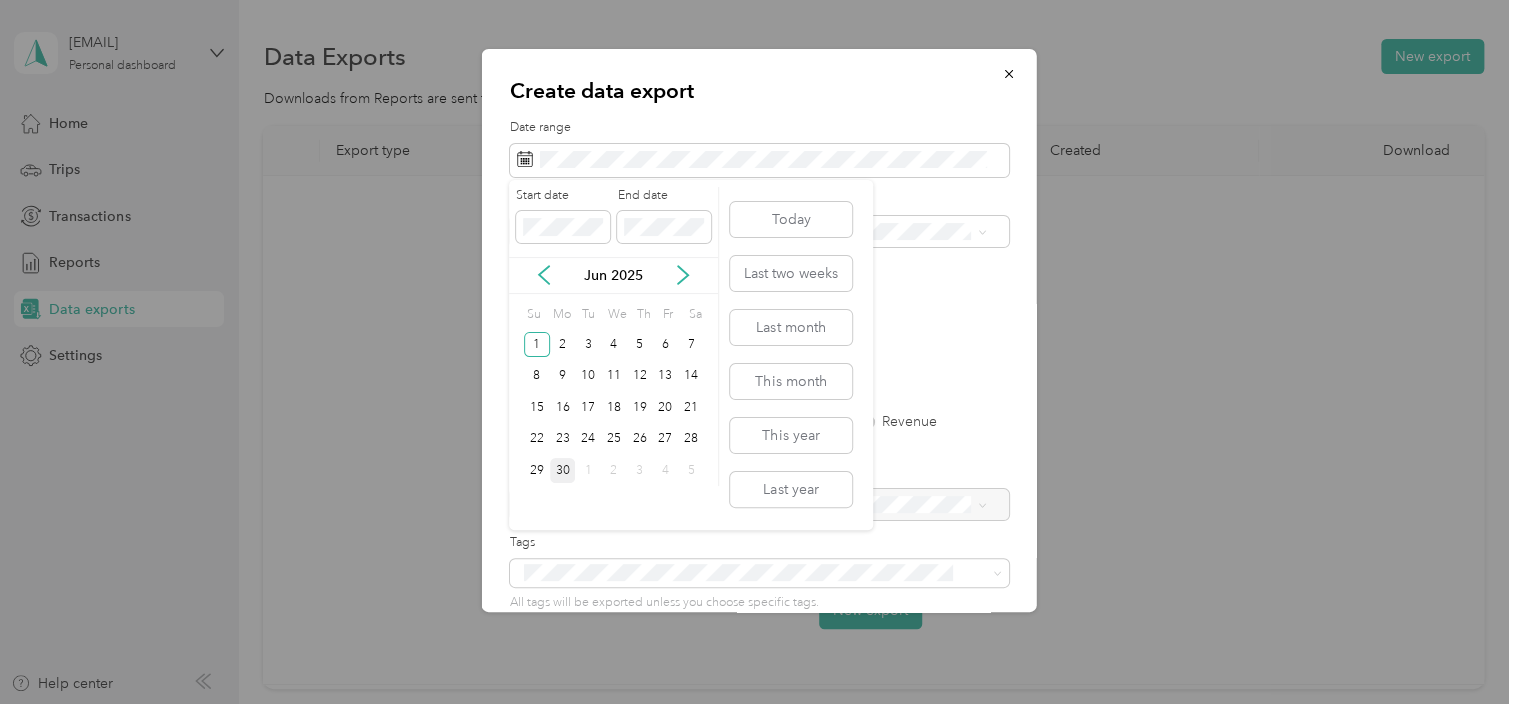 click on "30" at bounding box center [563, 470] 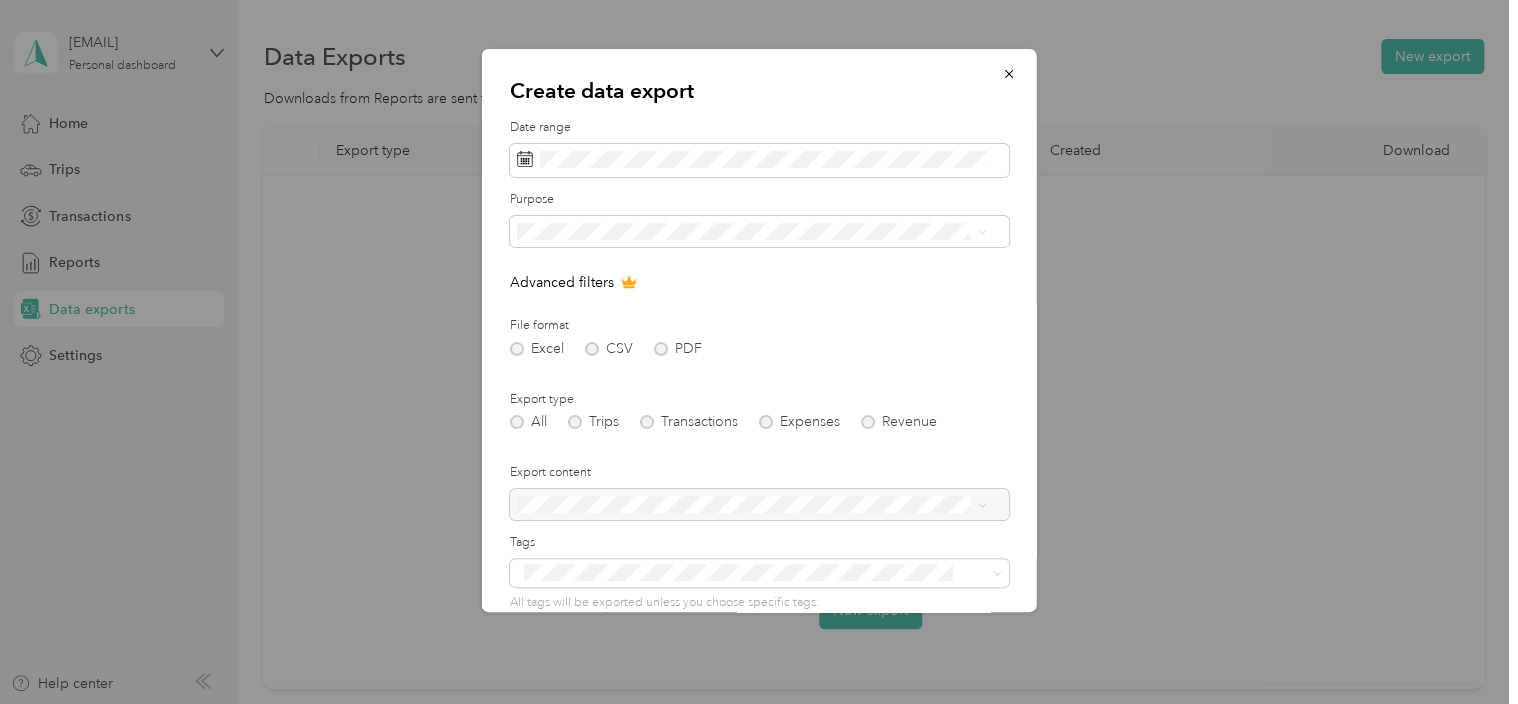 scroll, scrollTop: 164, scrollLeft: 0, axis: vertical 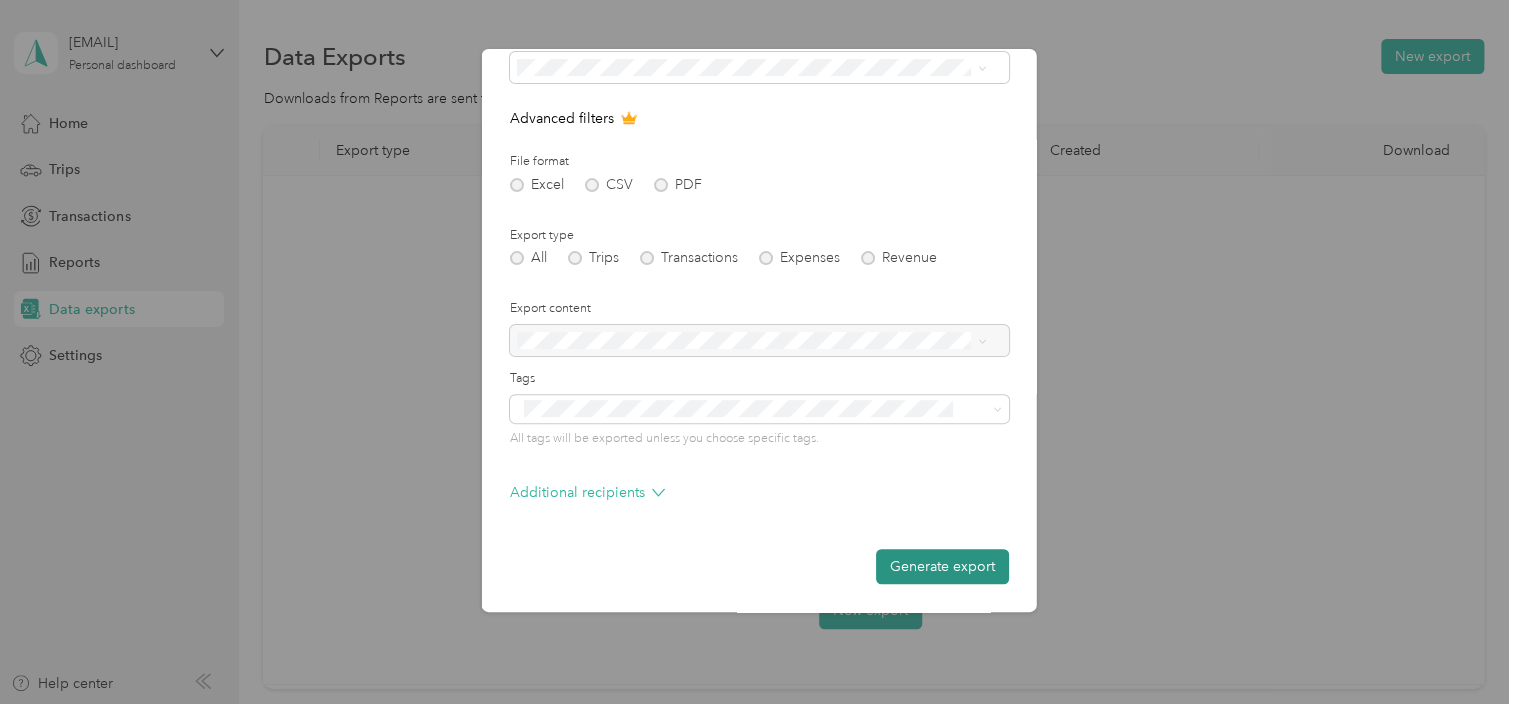 click on "Generate export" at bounding box center [942, 566] 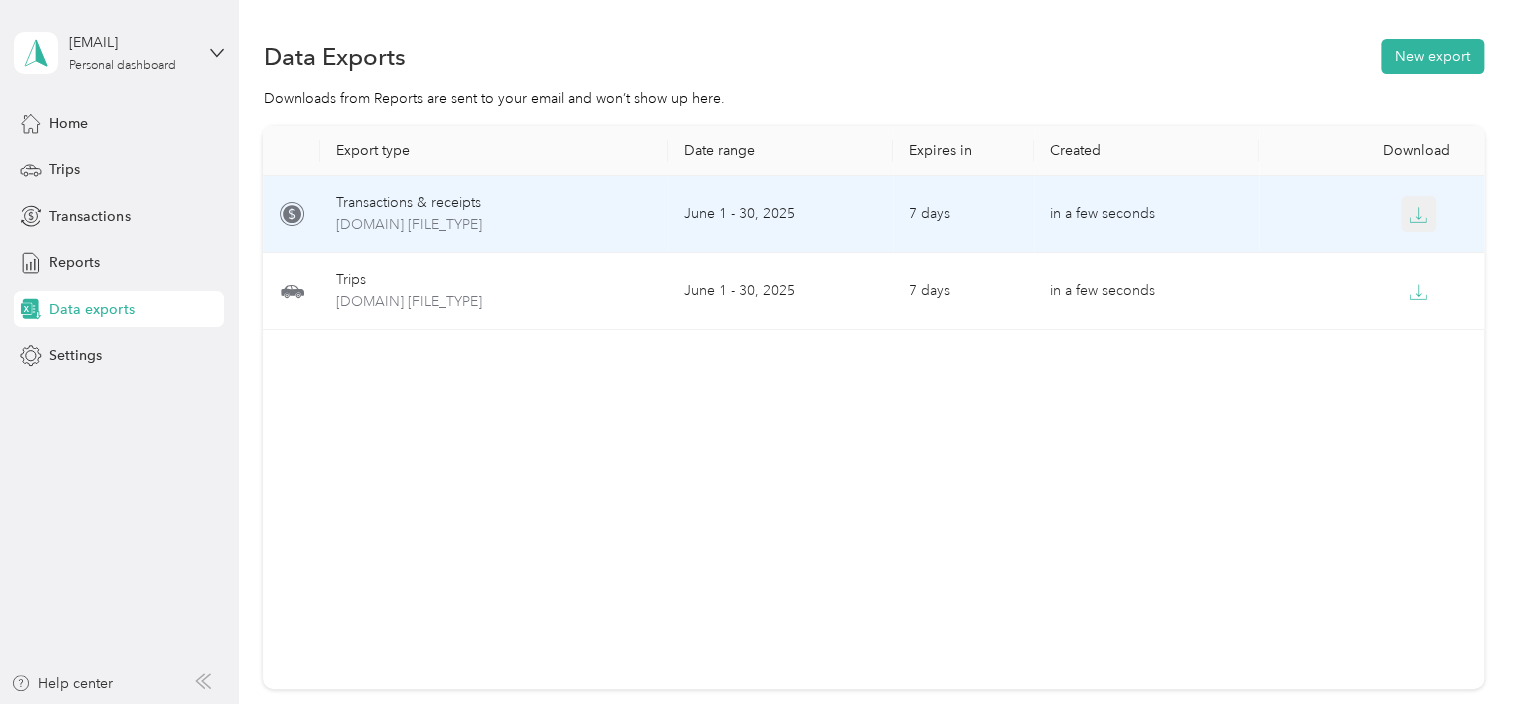 click 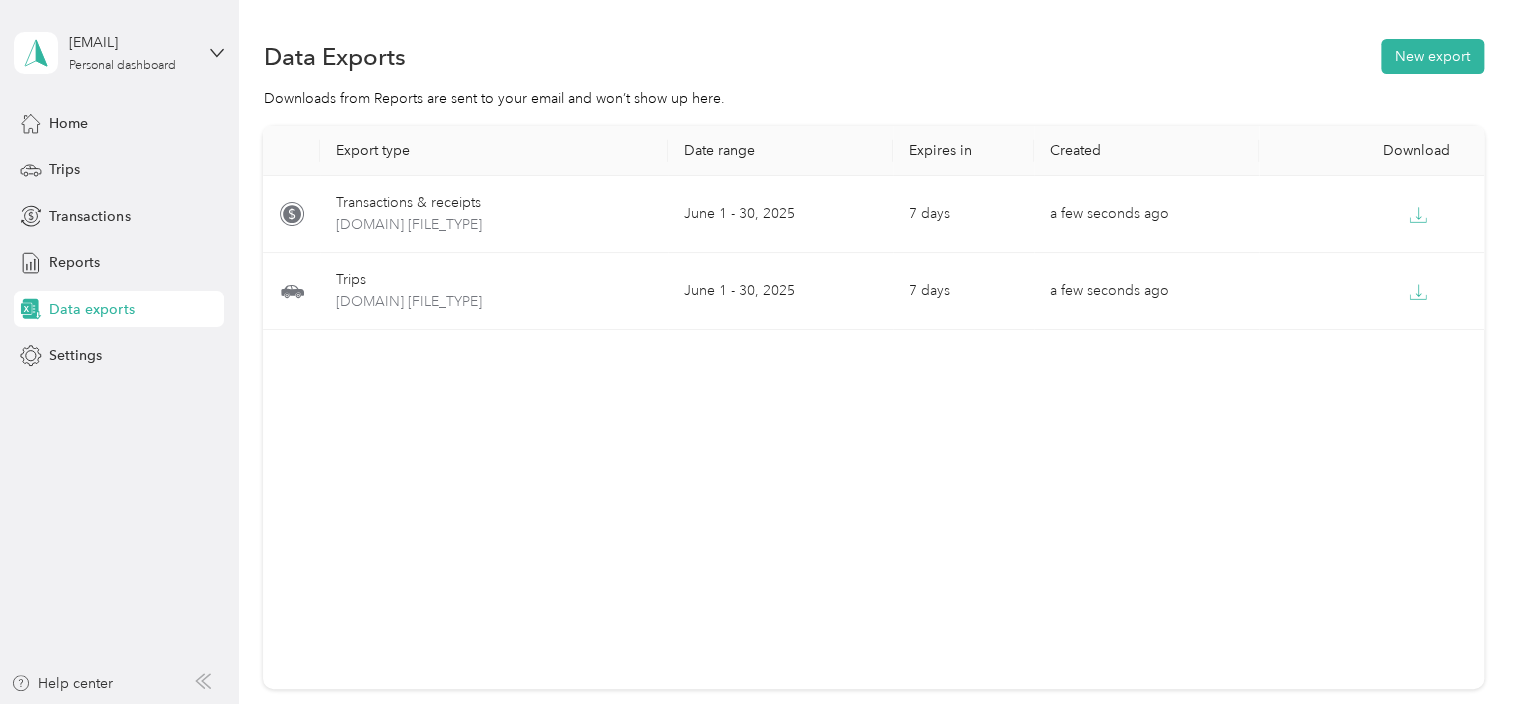 drag, startPoint x: 848, startPoint y: 422, endPoint x: 1033, endPoint y: 388, distance: 188.09837 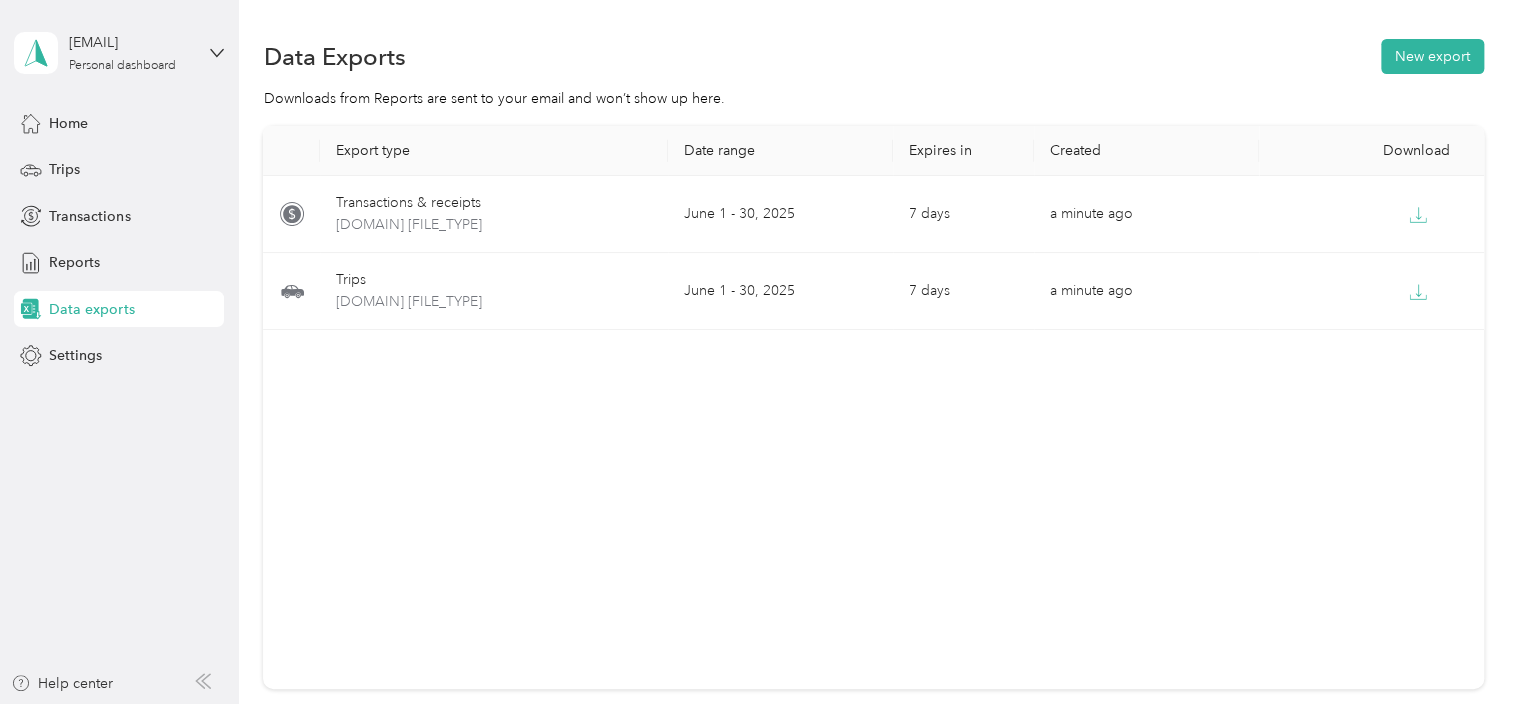 click on "Data Exports New export" at bounding box center (873, 56) 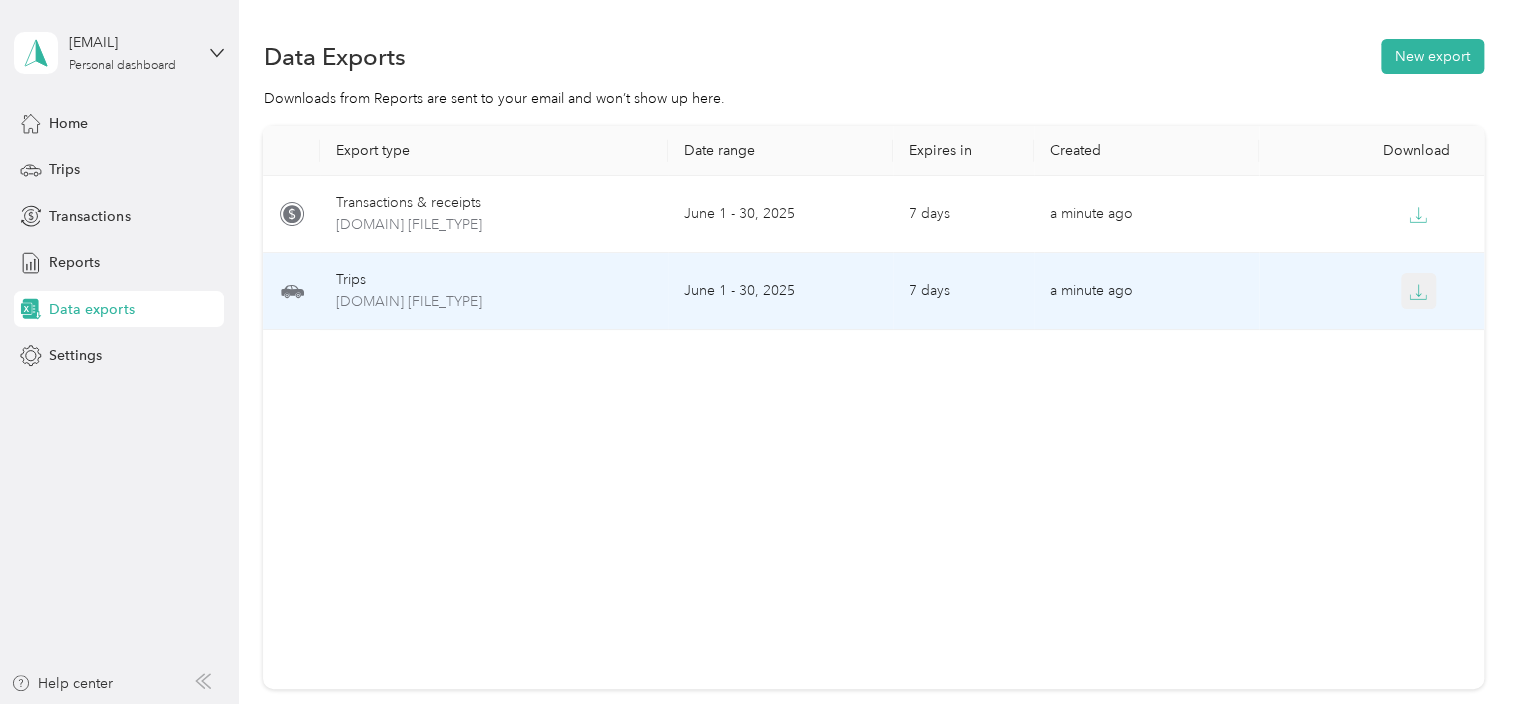 click 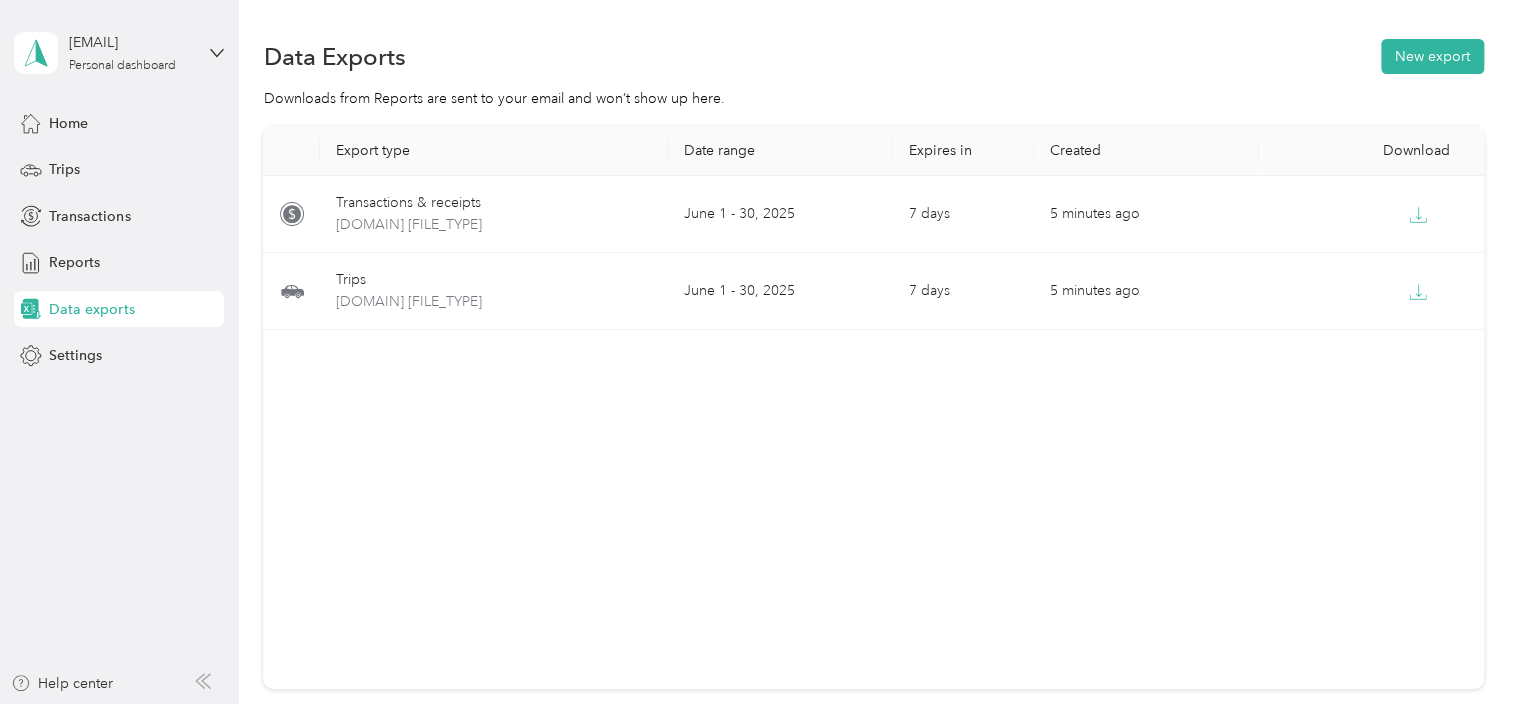click on "Data exports" at bounding box center [91, 309] 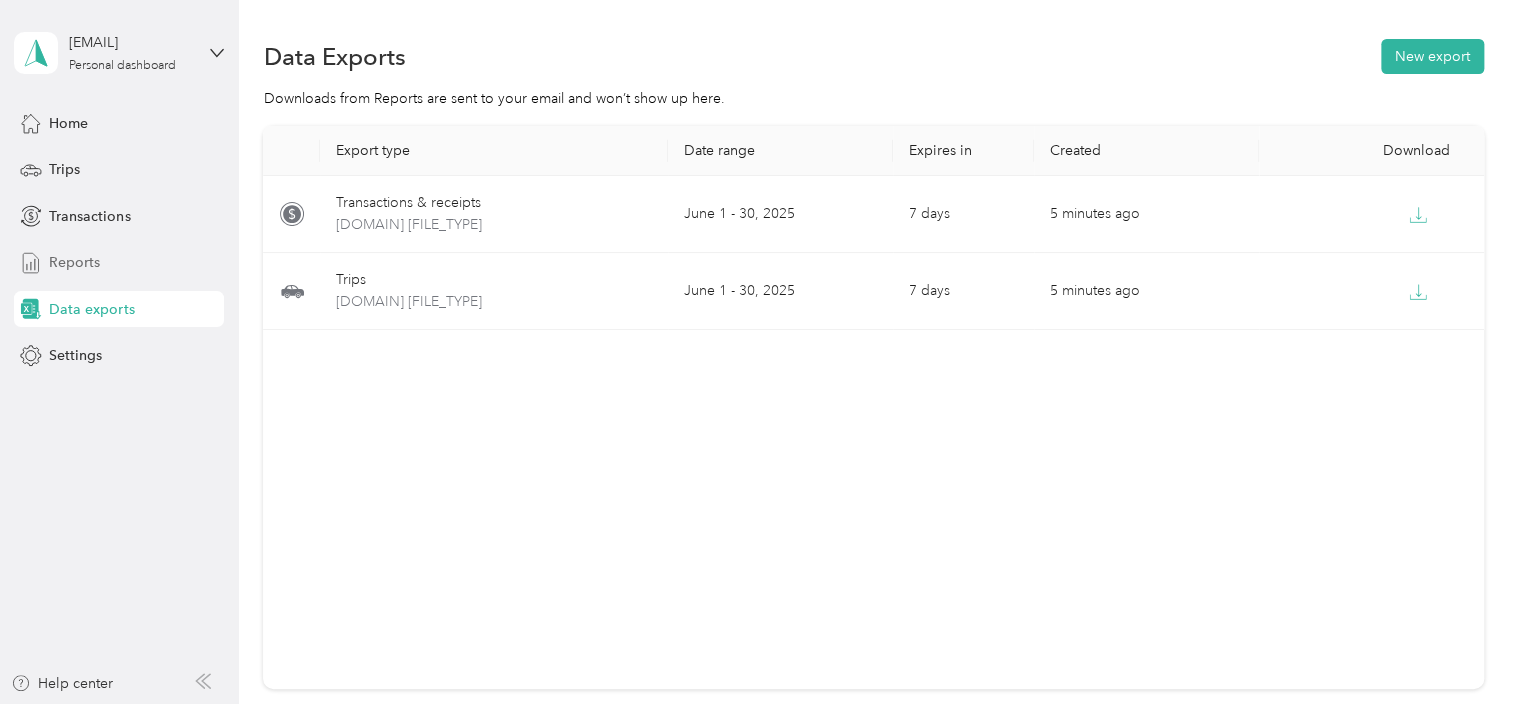 click on "Reports" at bounding box center [74, 262] 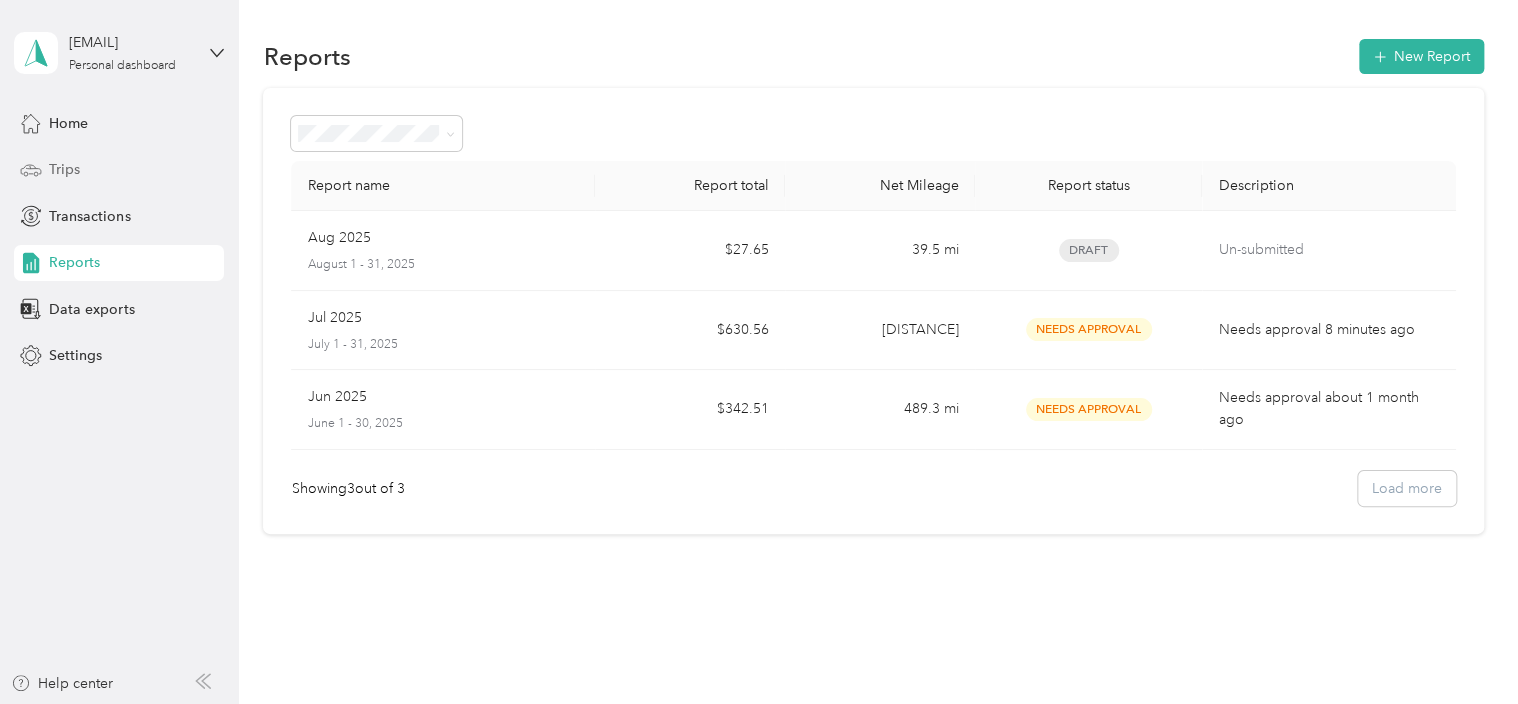 click on "Trips" at bounding box center (64, 169) 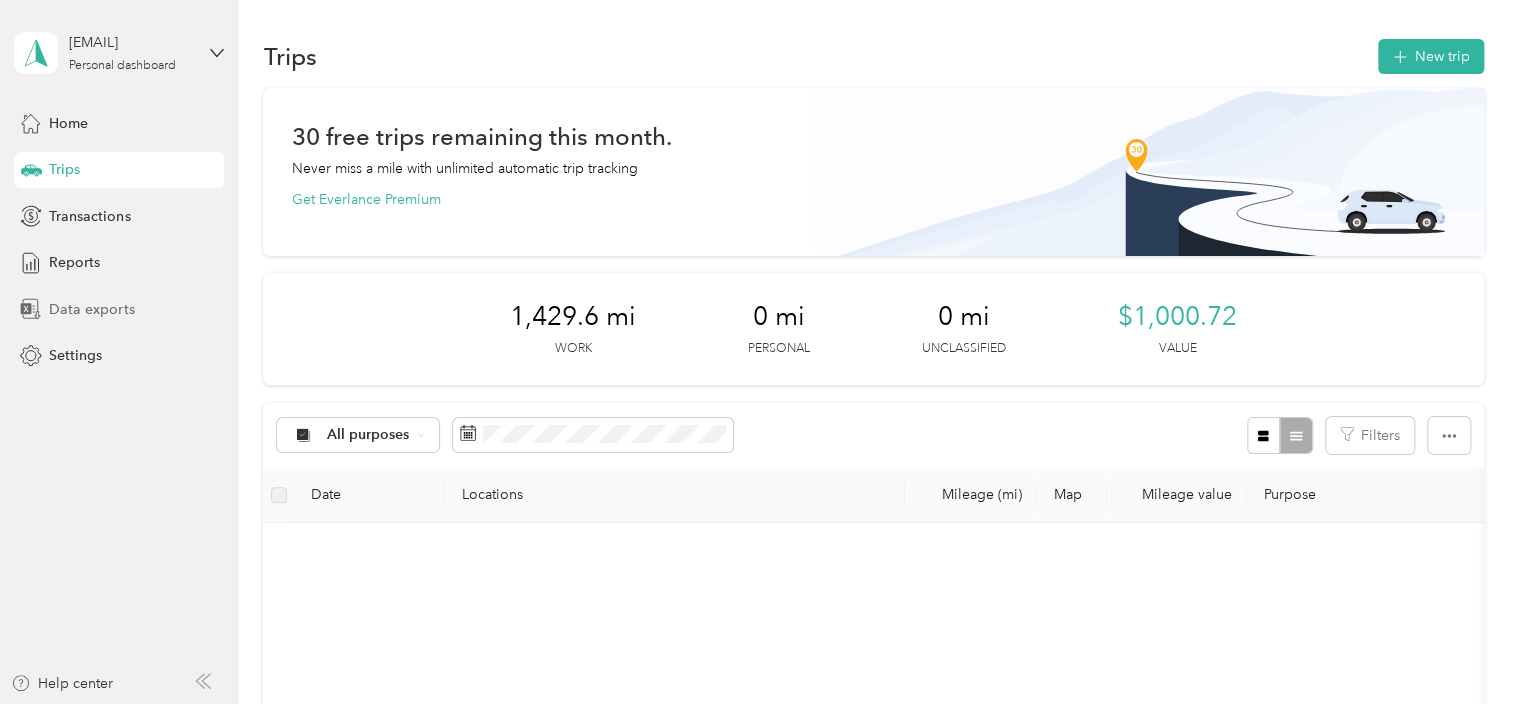 click on "Data exports" at bounding box center (91, 309) 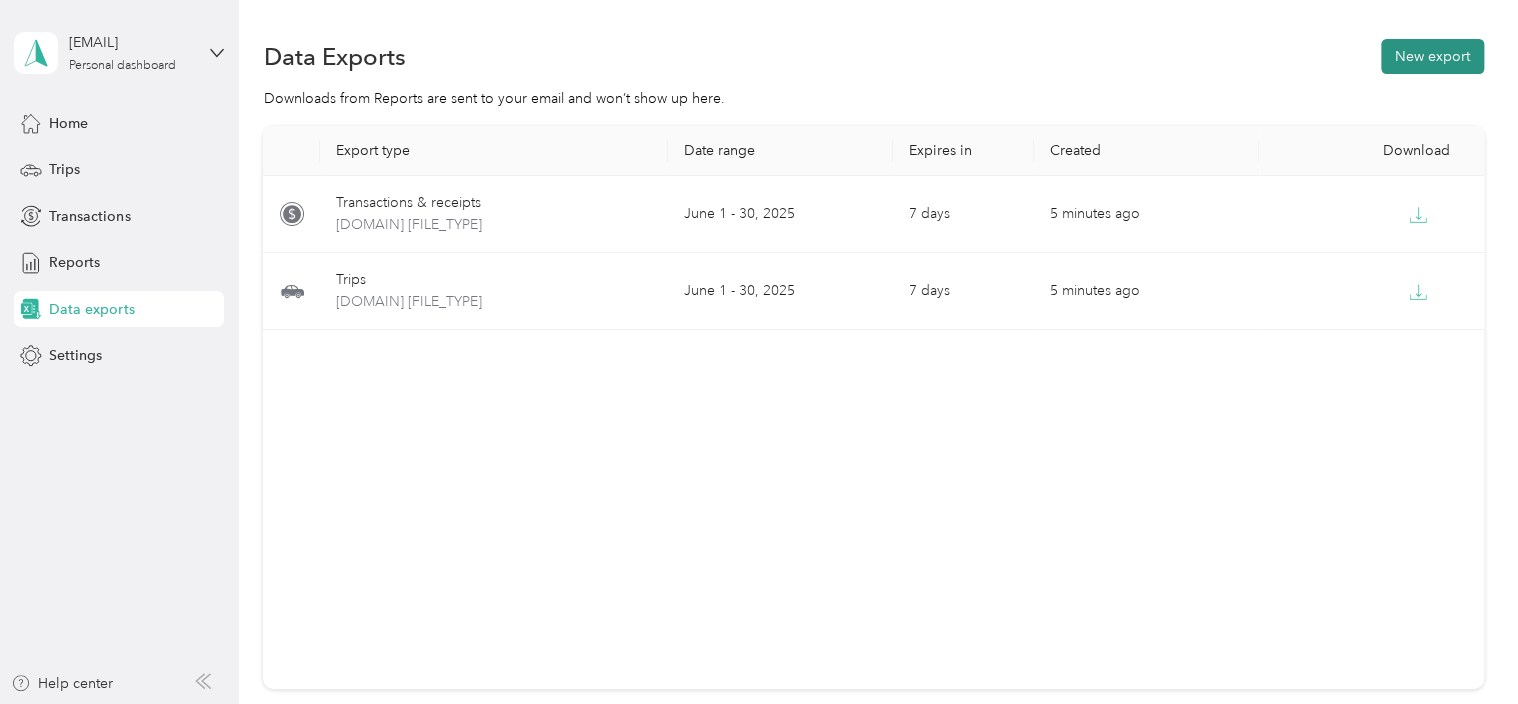 click on "New export" at bounding box center [1432, 56] 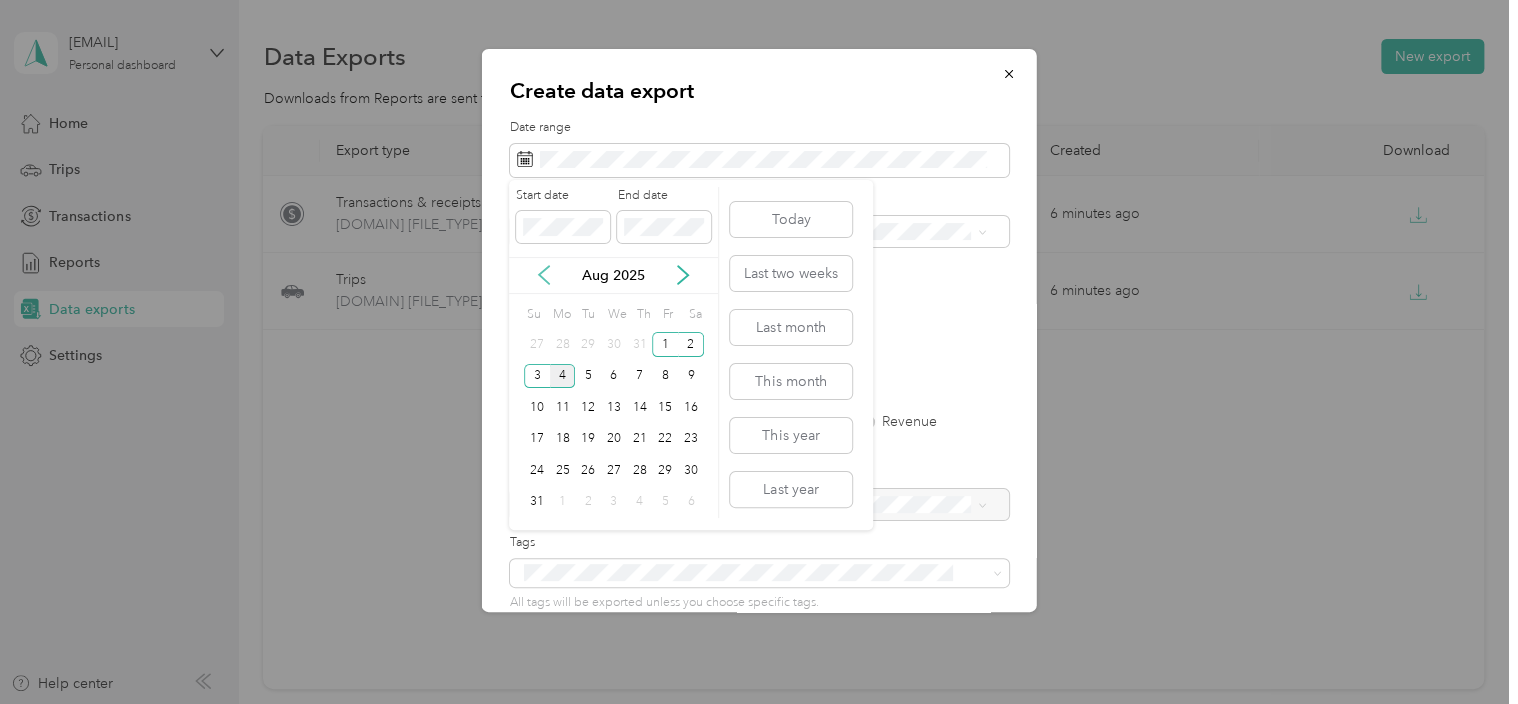 click 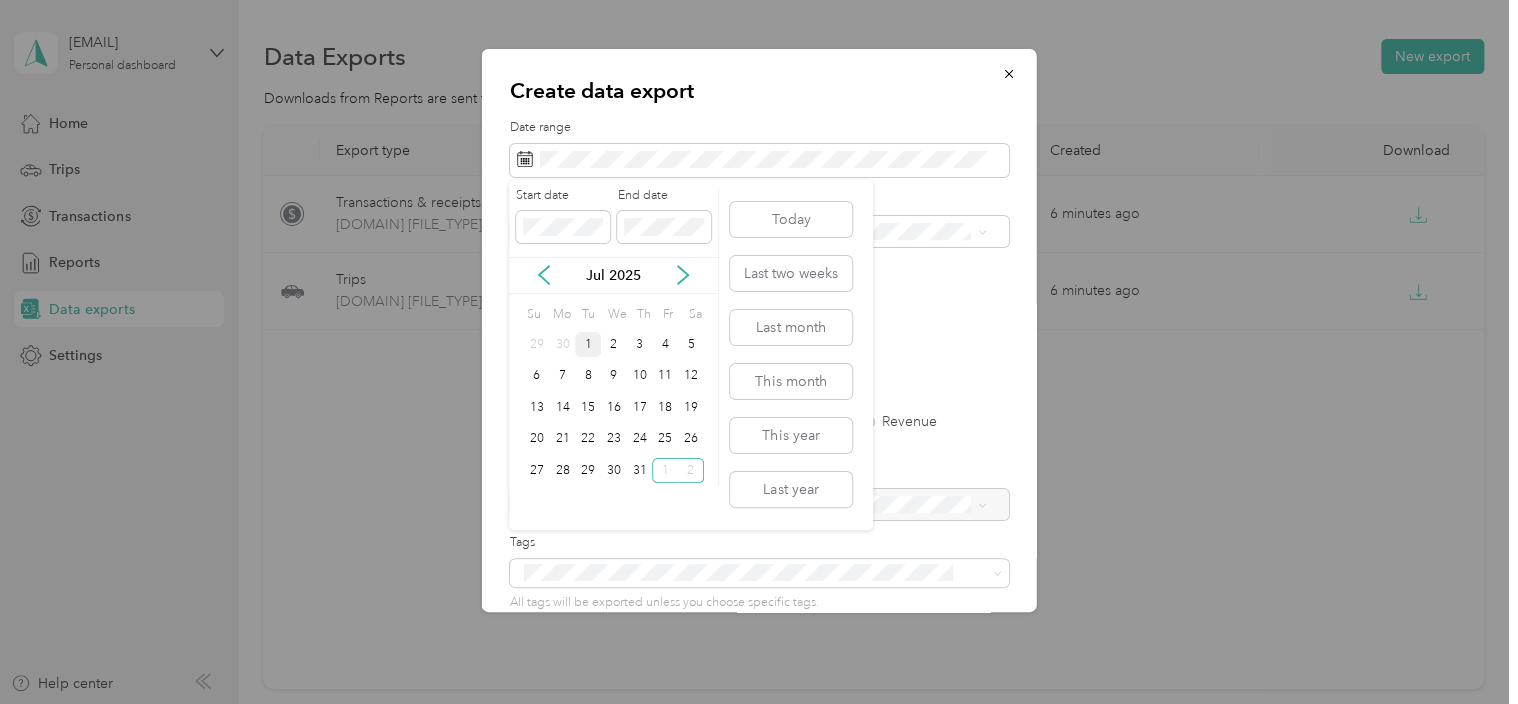 click on "1" at bounding box center (588, 344) 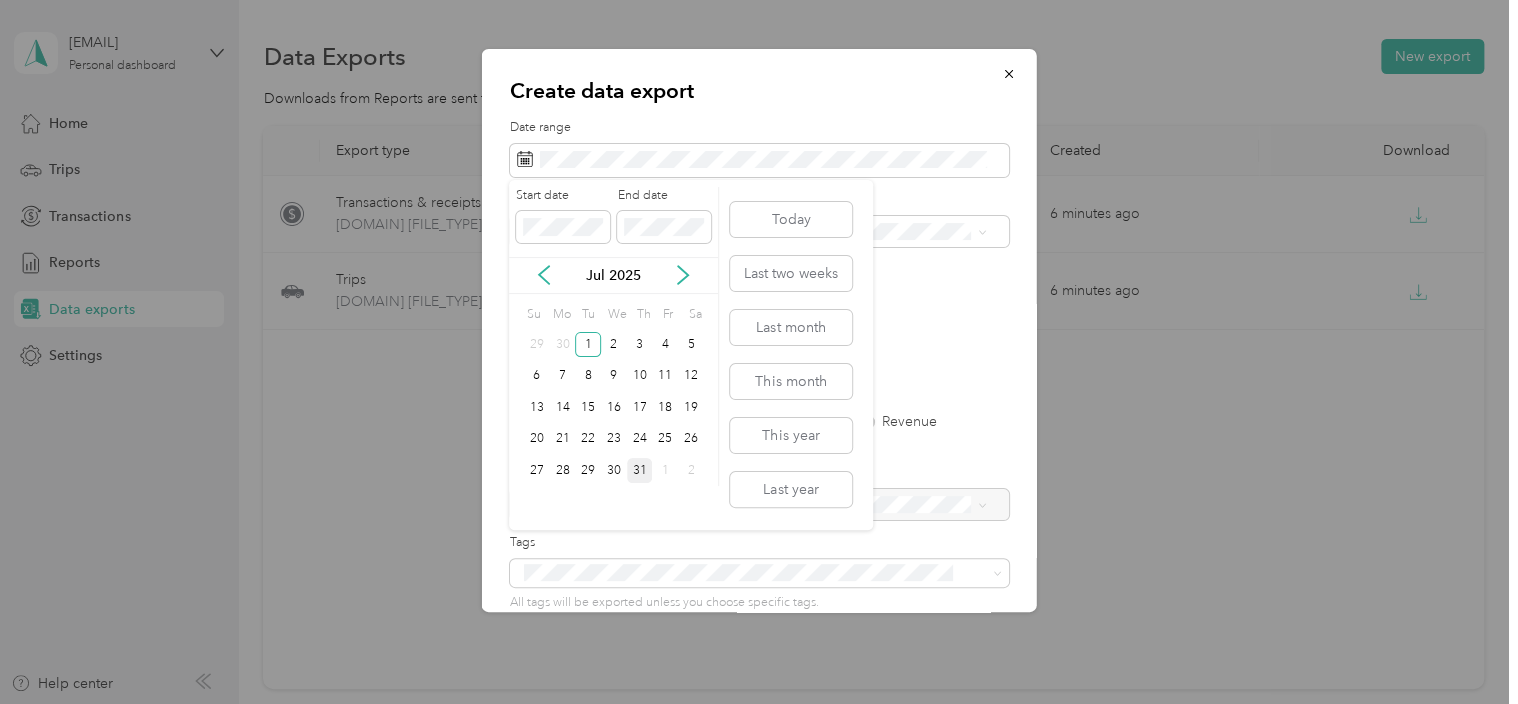 click on "31" at bounding box center (640, 470) 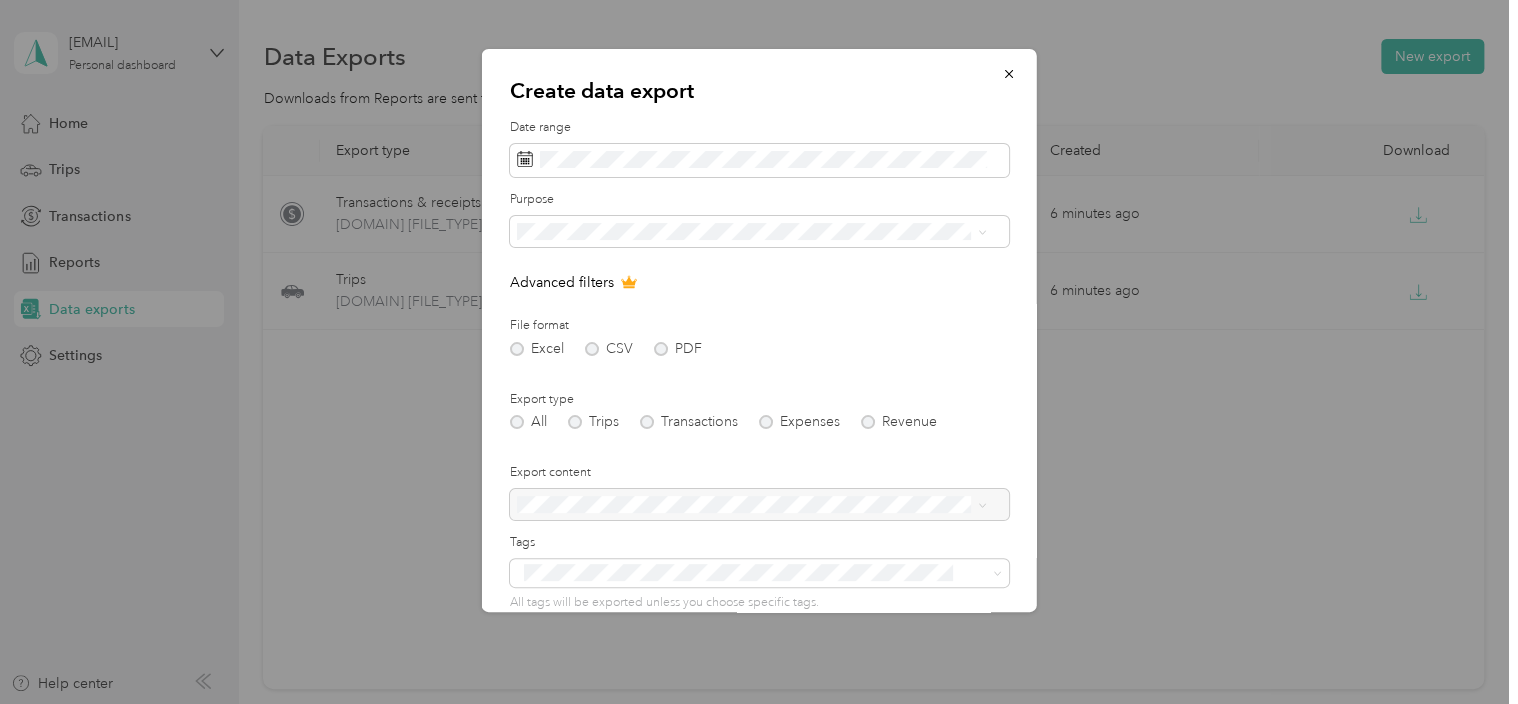 click on "Care Lync" at bounding box center [751, 298] 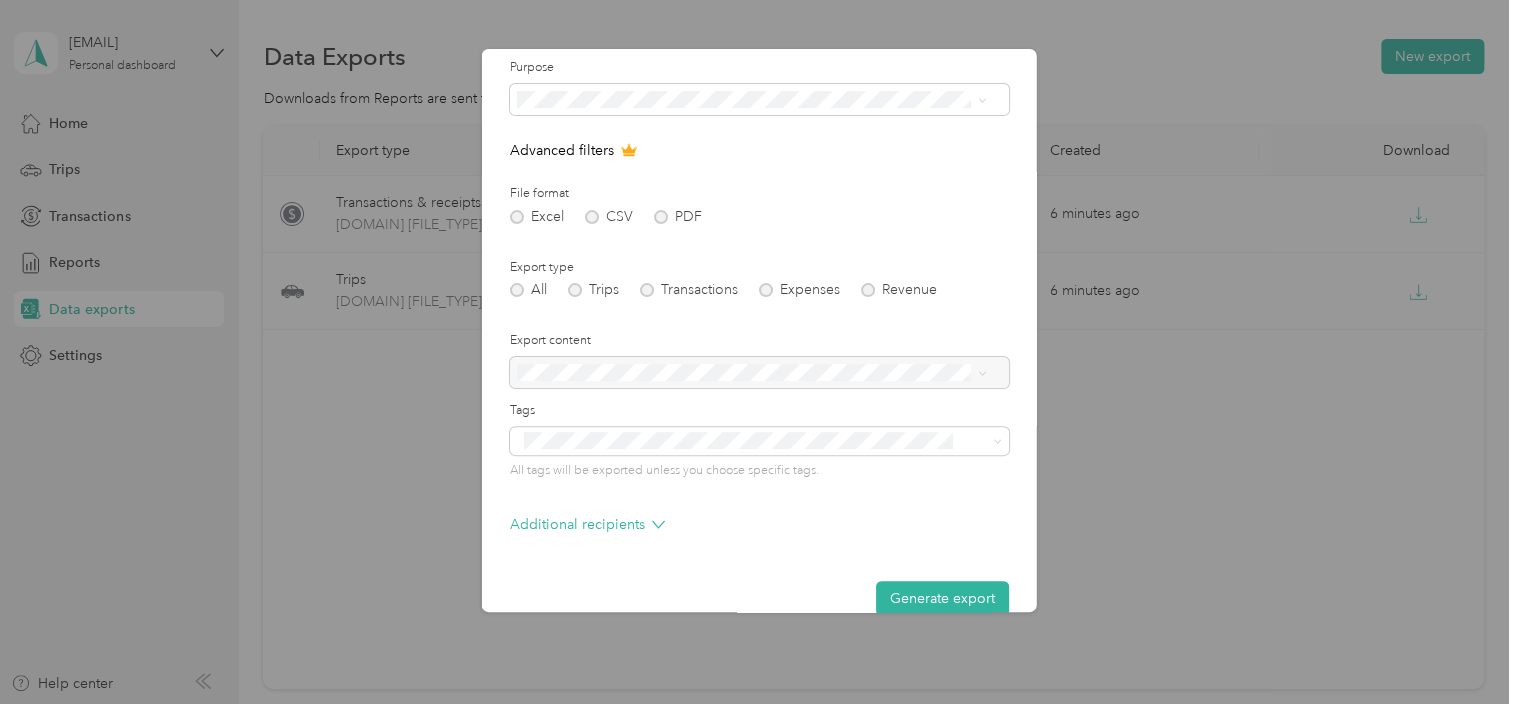 scroll, scrollTop: 164, scrollLeft: 0, axis: vertical 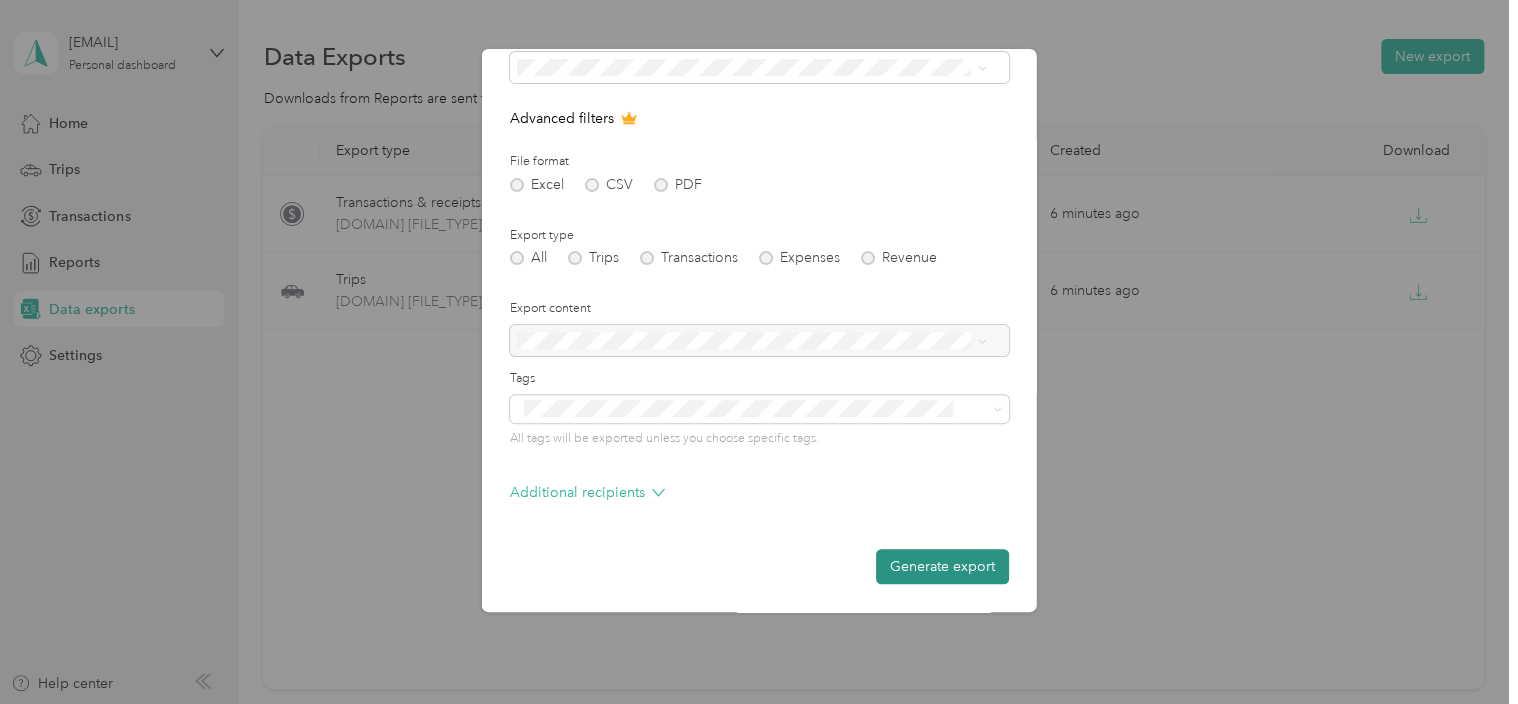 click on "Generate export" at bounding box center [942, 566] 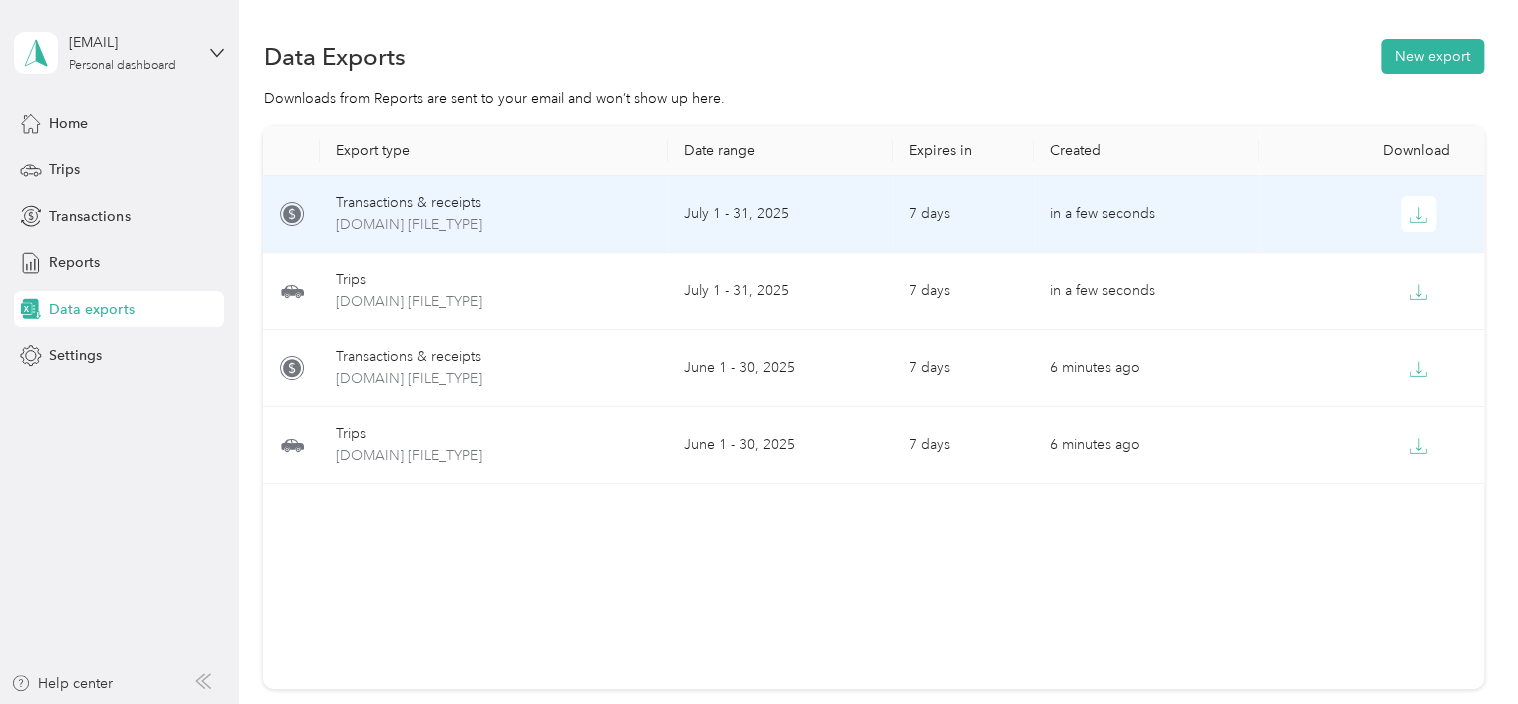 click on "Transactions & receipts" at bounding box center (494, 203) 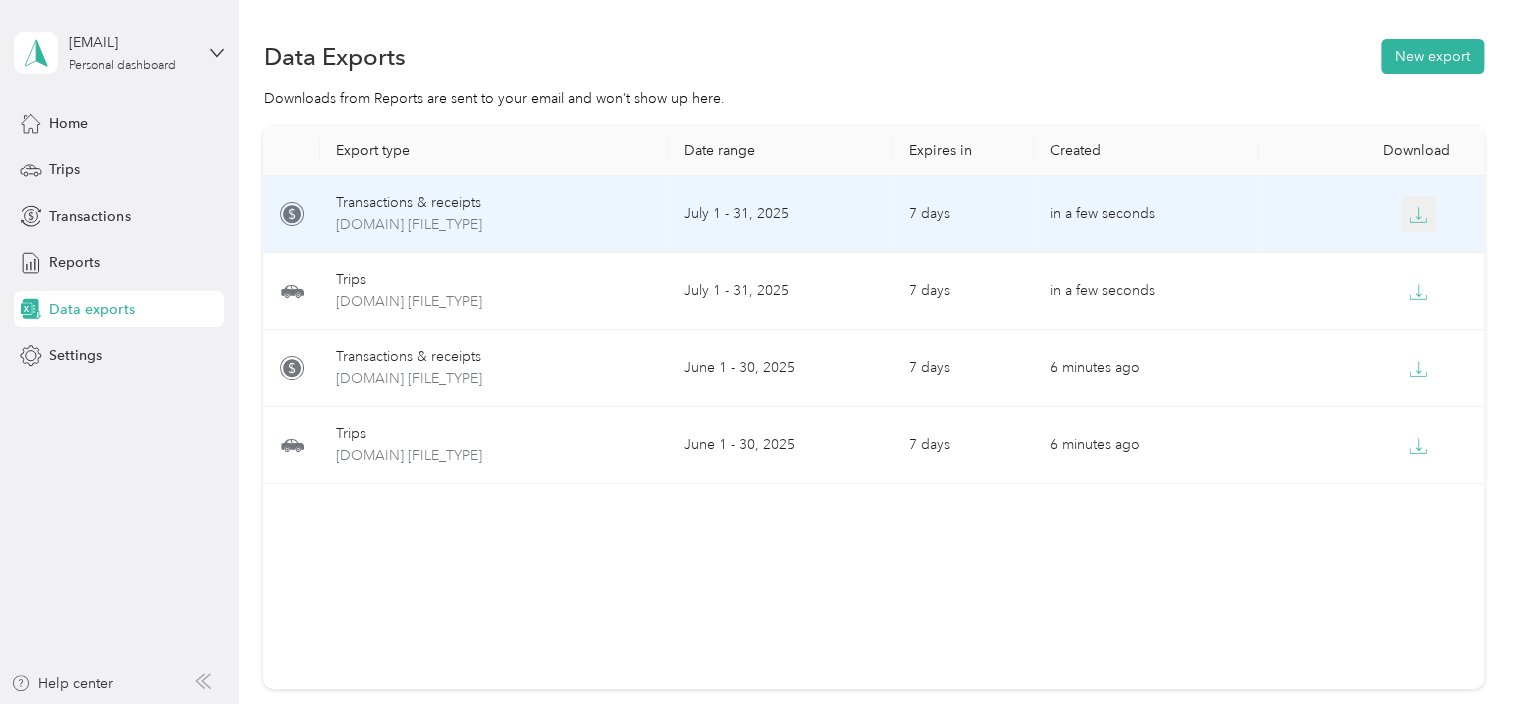 click at bounding box center (1419, 214) 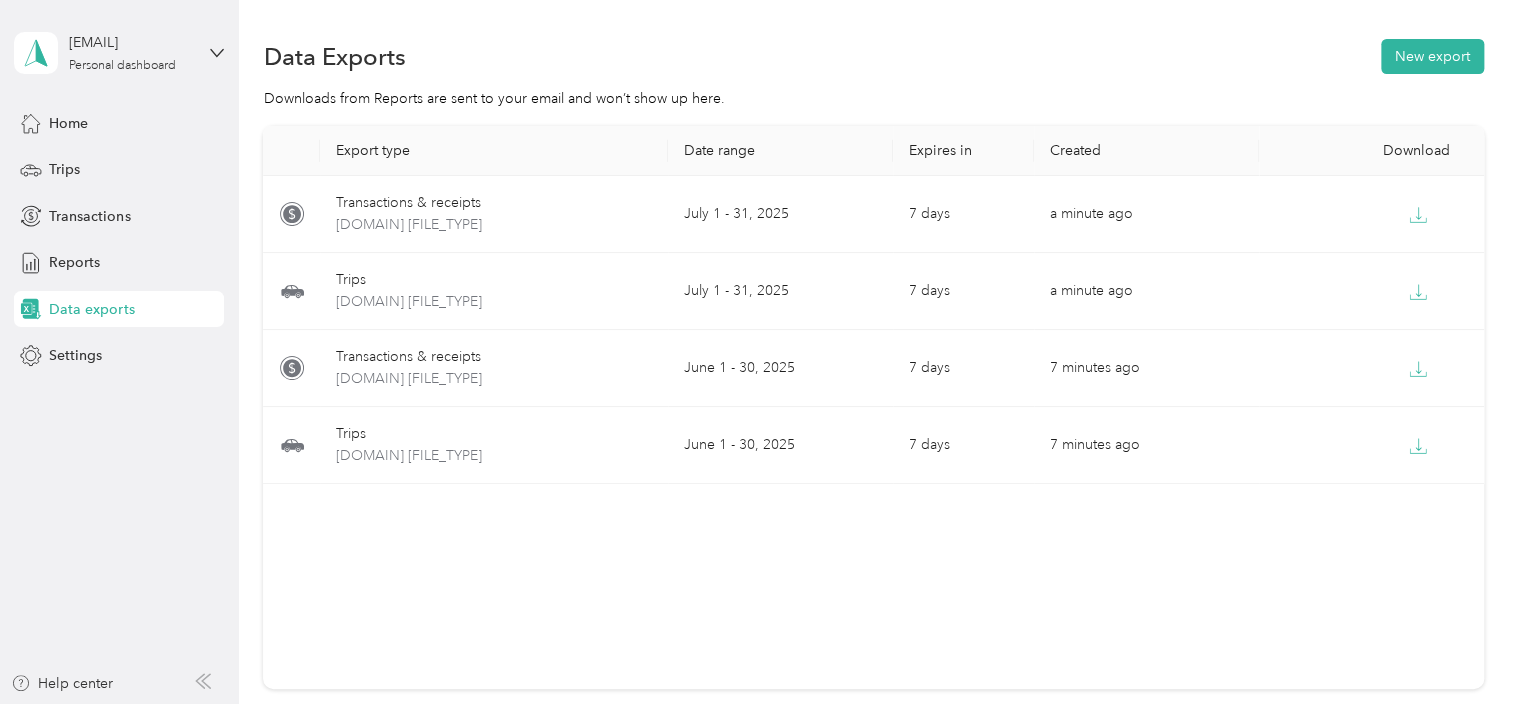 click on "Export type Date range Expires in Created Download             Transactions & receipts [DOMAIN] [DATE] - [DATE] [FILE_TYPE] [DATE] - [DATE] [TIME] ago Trips [DOMAIN] [DATE] - [DATE] [FILE_TYPE] [DATE] - [DATE] [TIME] ago Transactions & receipts [DOMAIN] [DATE] - [DATE] [FILE_TYPE] [DATE] - [DATE] [TIME] ago Trips [DOMAIN] [DATE] - [DATE] [FILE_TYPE] [DATE] - [DATE] [TIME] ago" at bounding box center [873, 407] 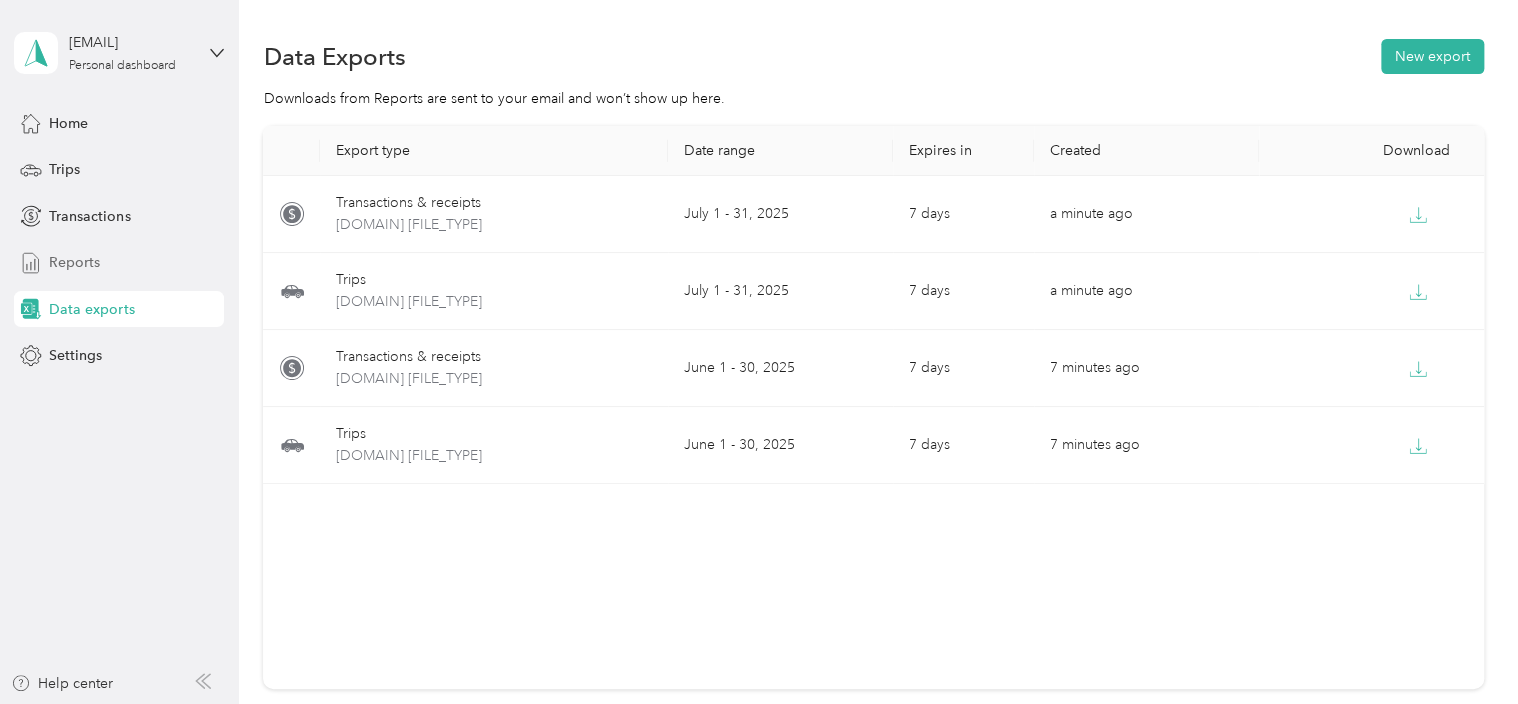 click on "Reports" at bounding box center (74, 262) 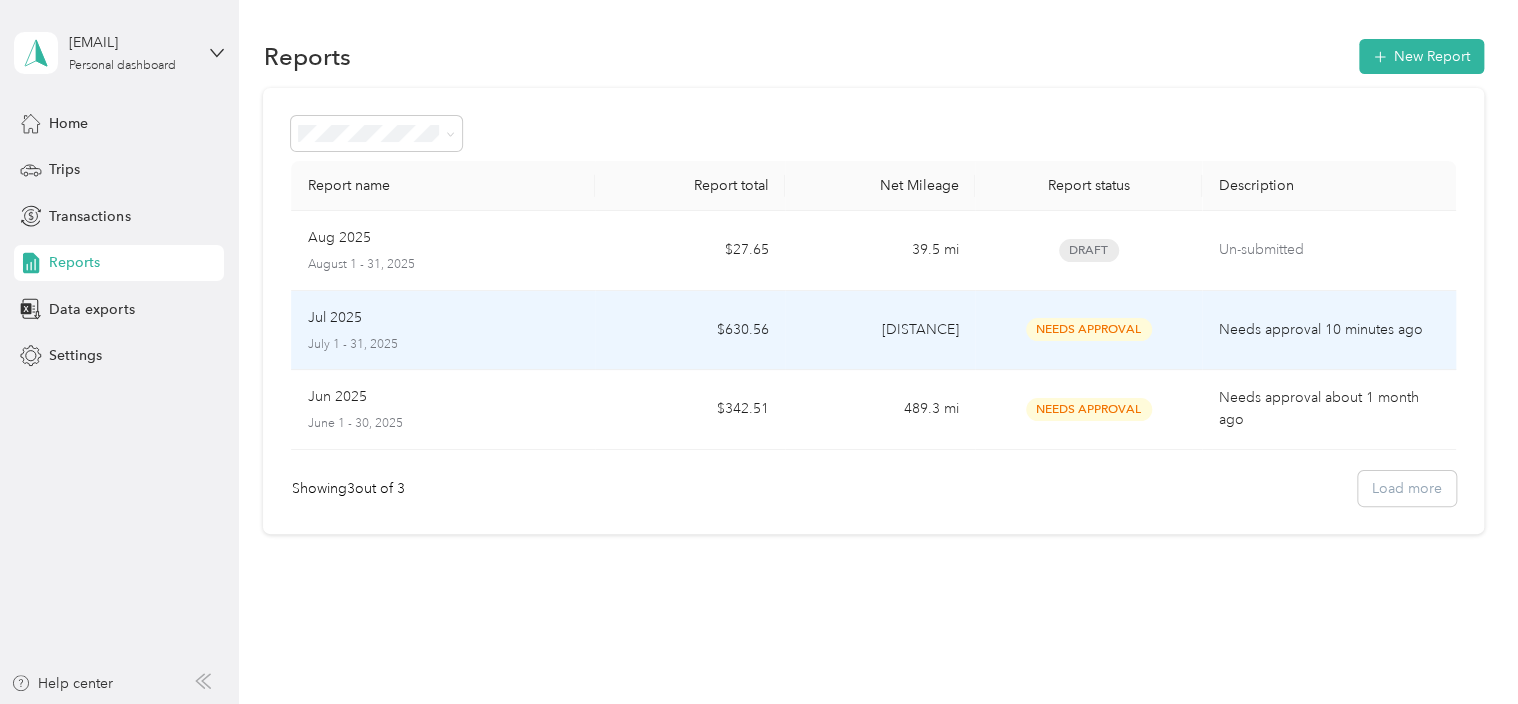 click on "Needs Approval" at bounding box center [1089, 329] 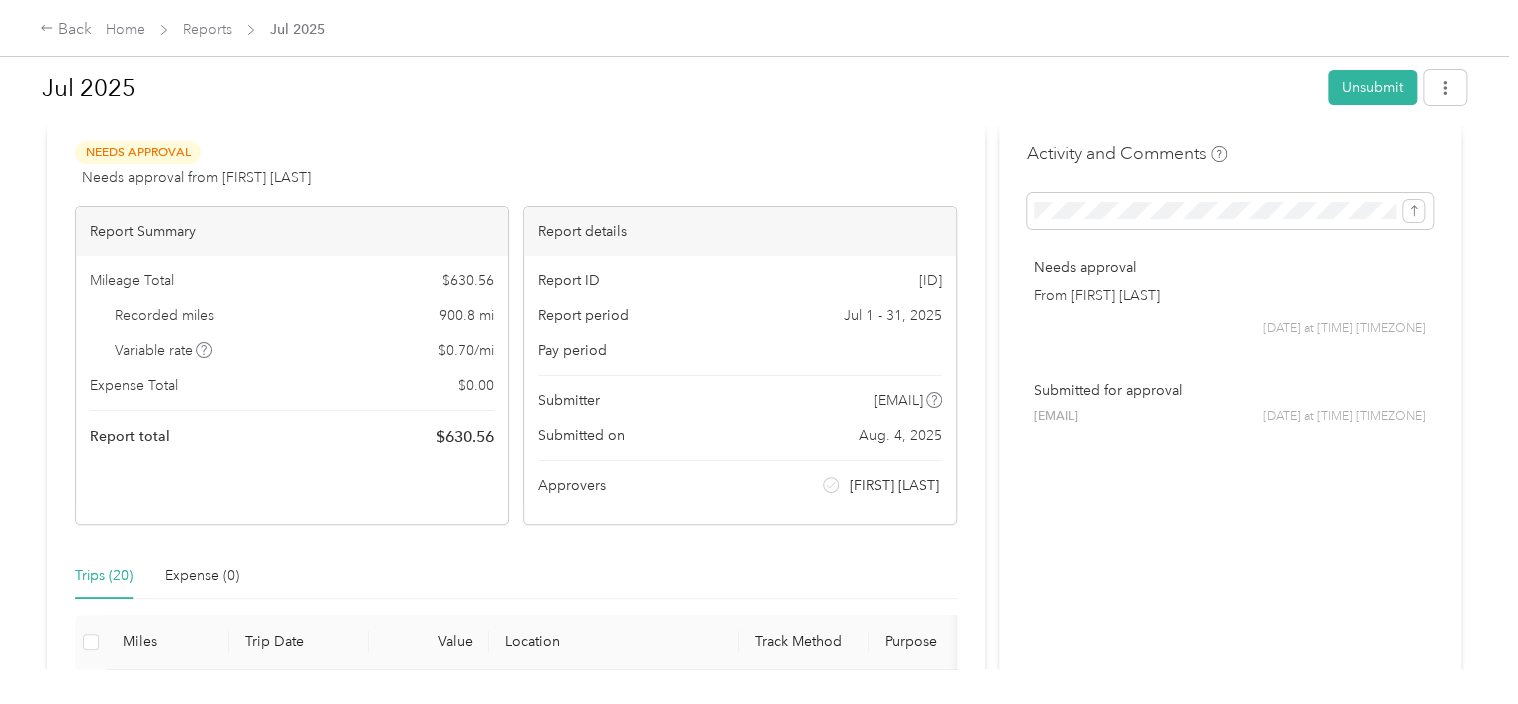 scroll, scrollTop: 0, scrollLeft: 0, axis: both 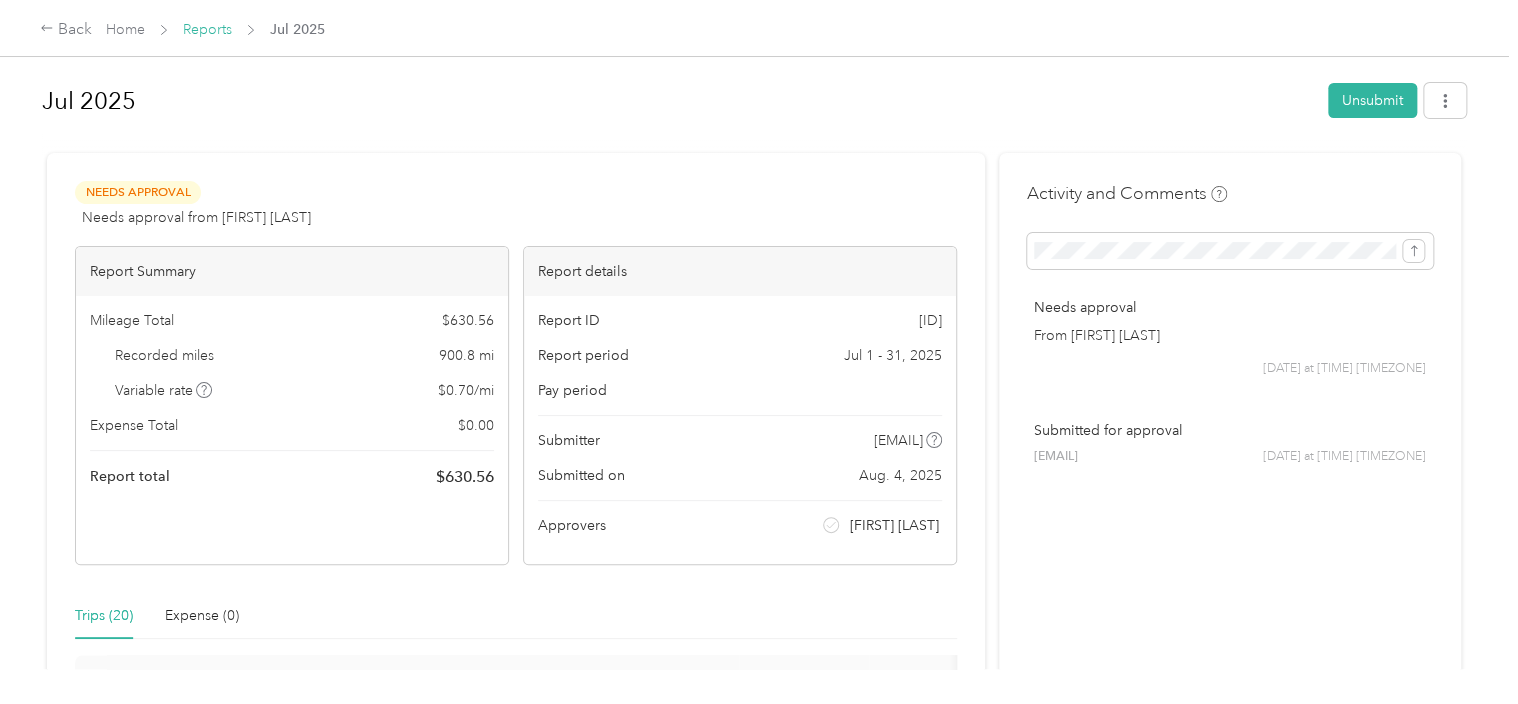 click on "Reports" at bounding box center [207, 29] 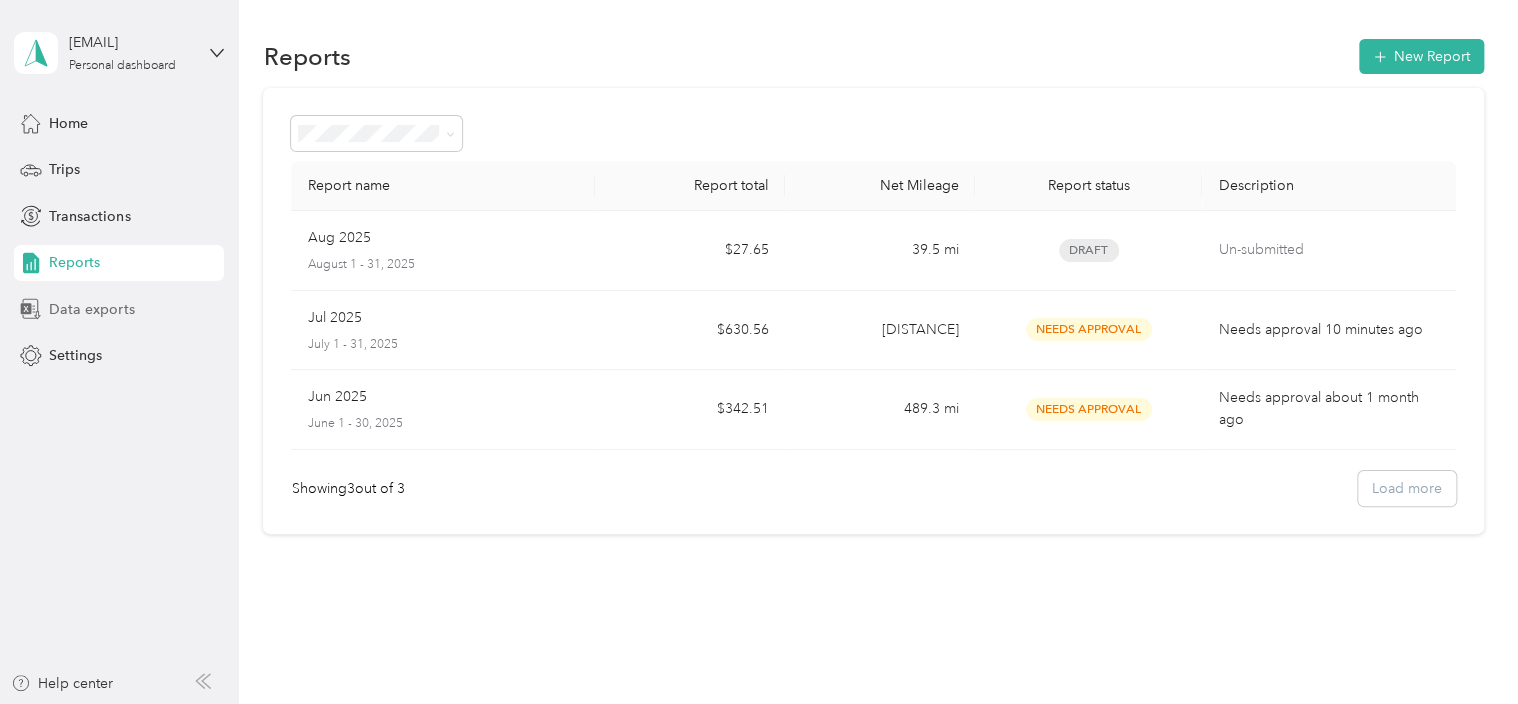 click on "Data exports" at bounding box center (91, 309) 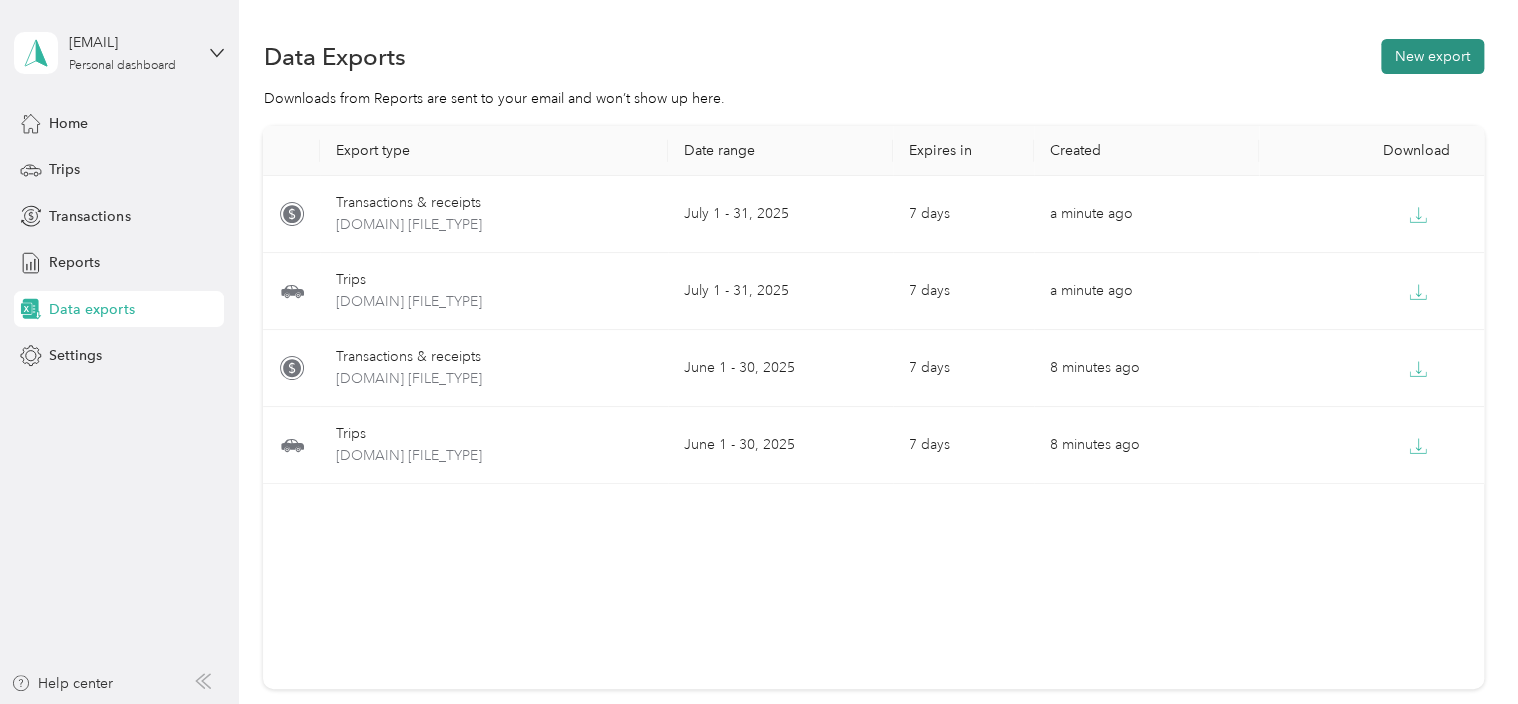 click on "New export" at bounding box center (1432, 56) 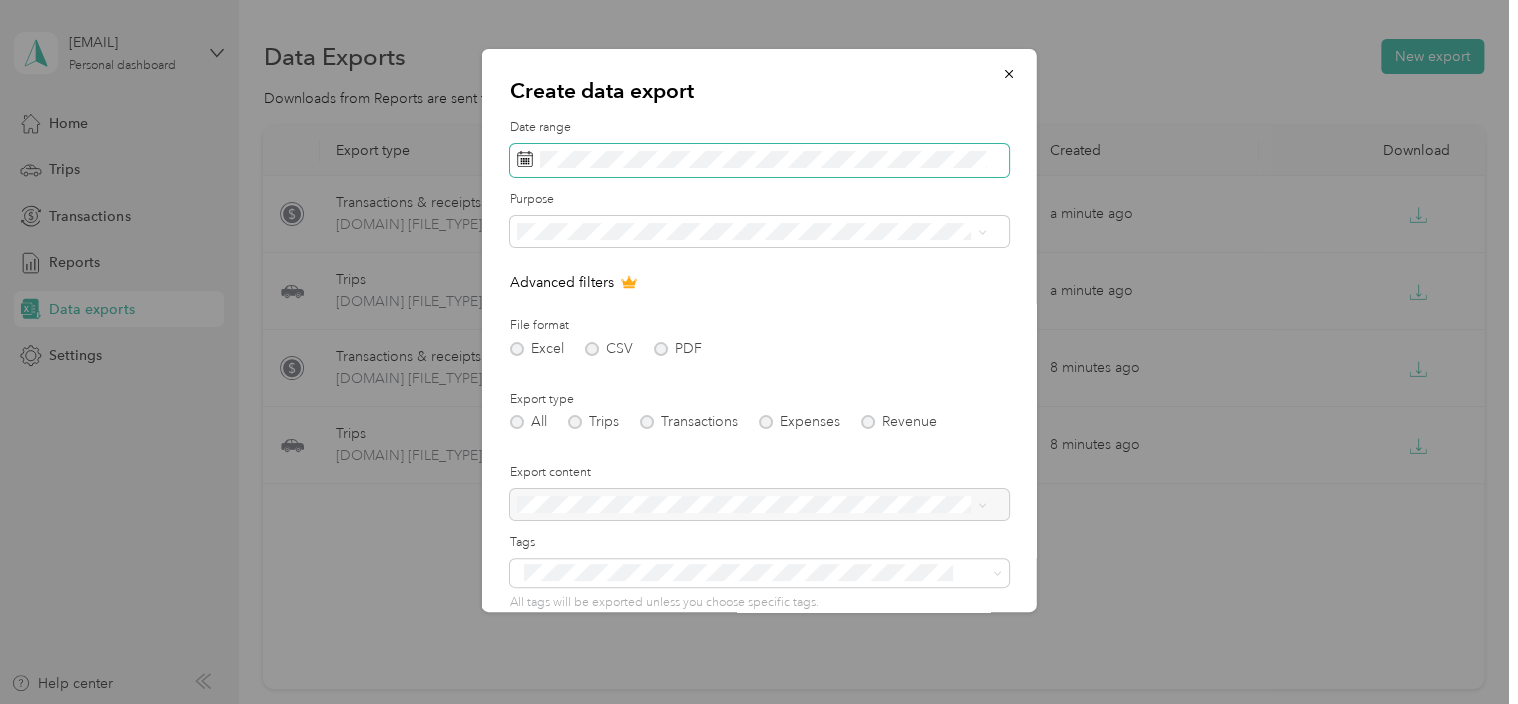 click at bounding box center (759, 161) 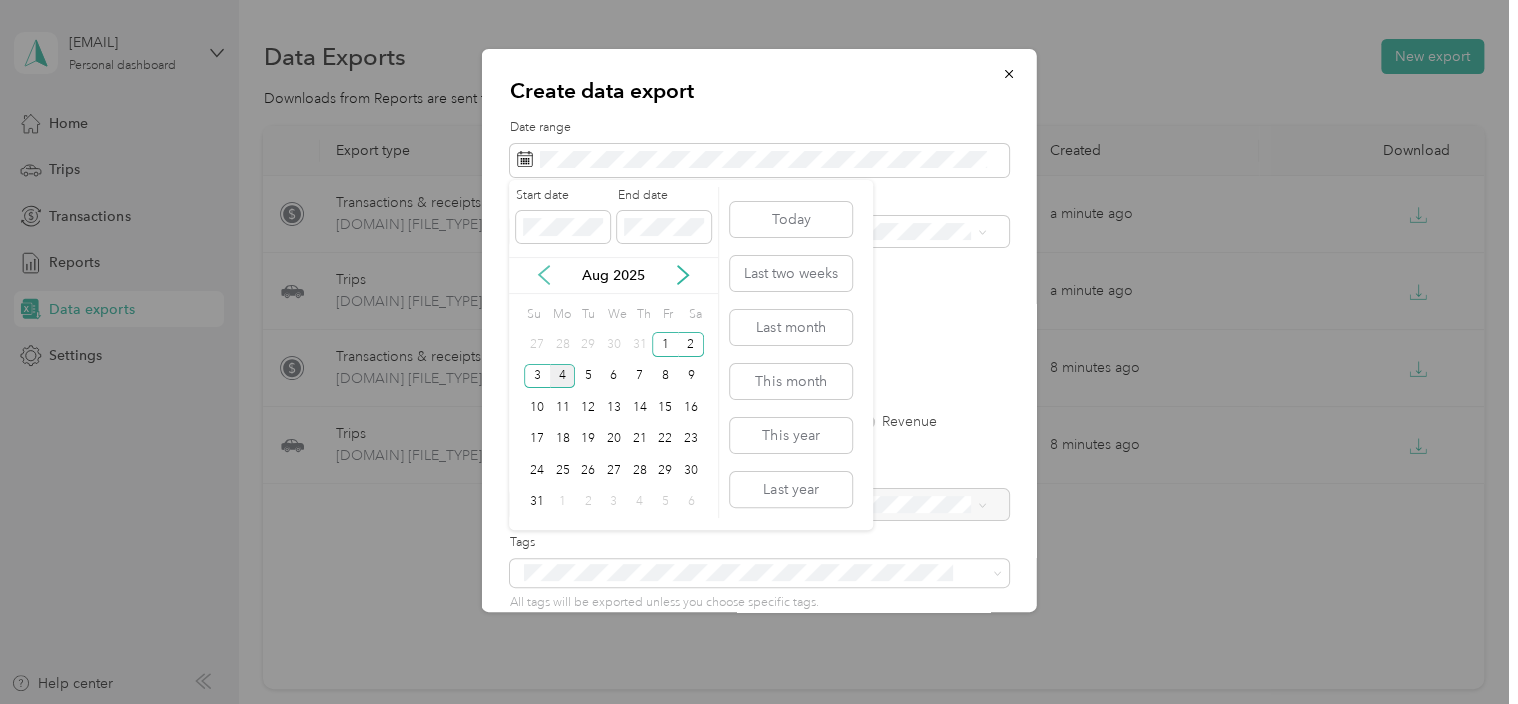 click 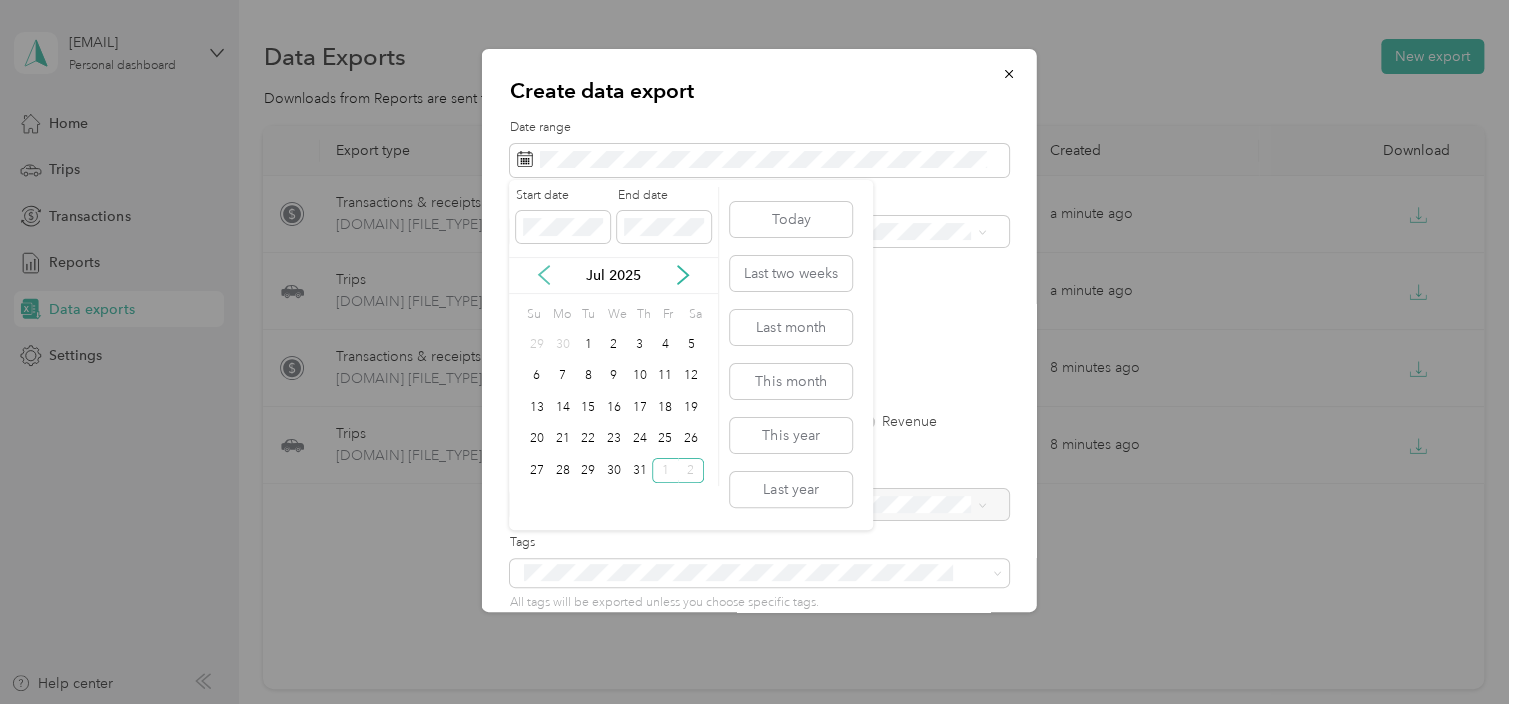 click 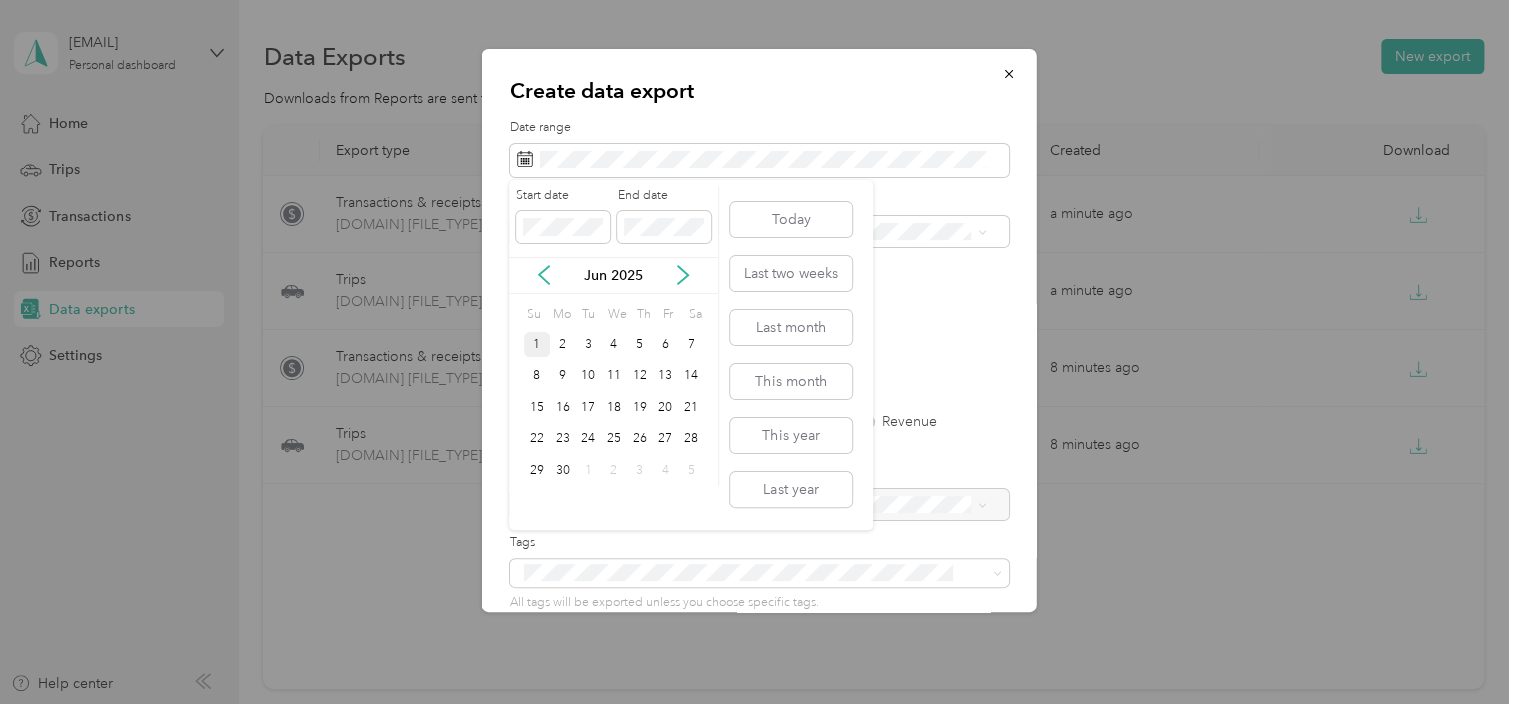 click on "1" at bounding box center [537, 344] 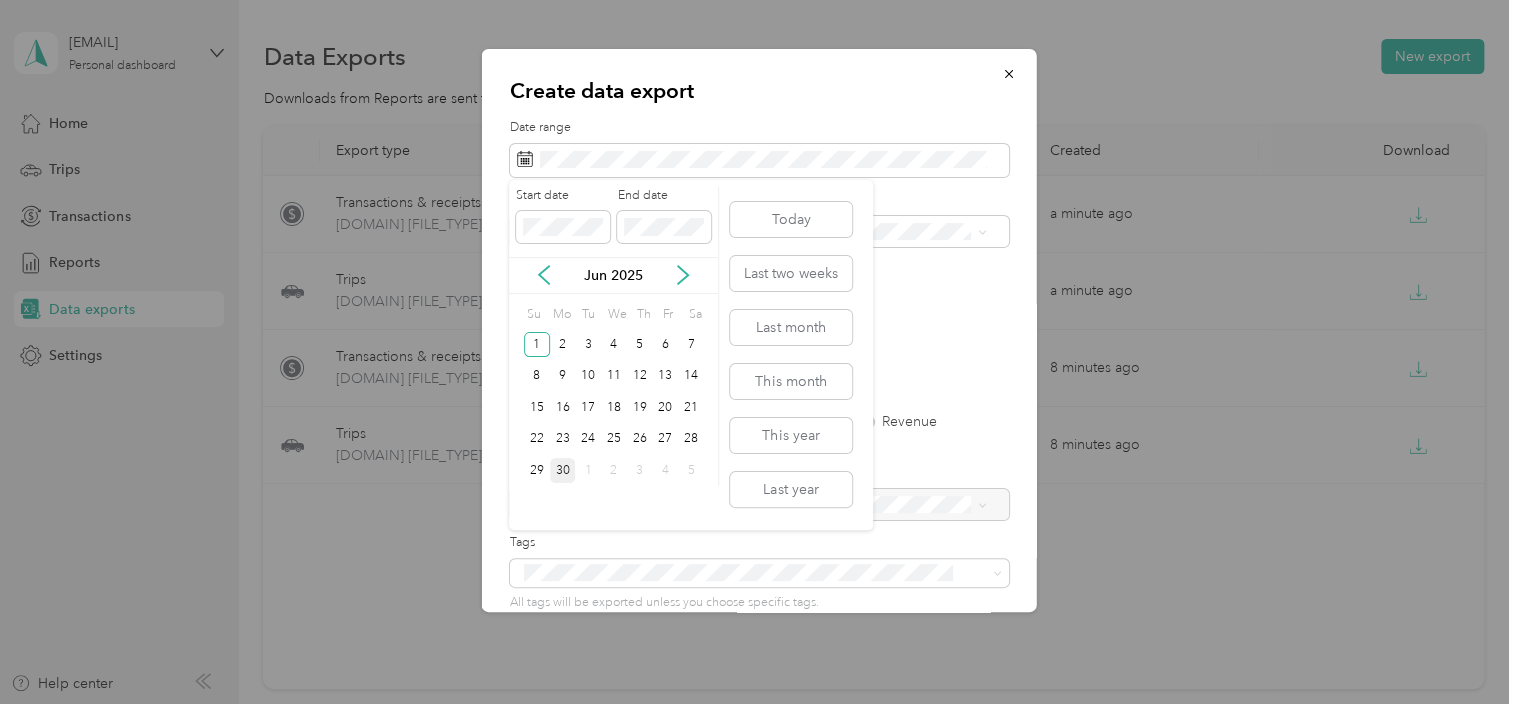 click on "30" at bounding box center (563, 470) 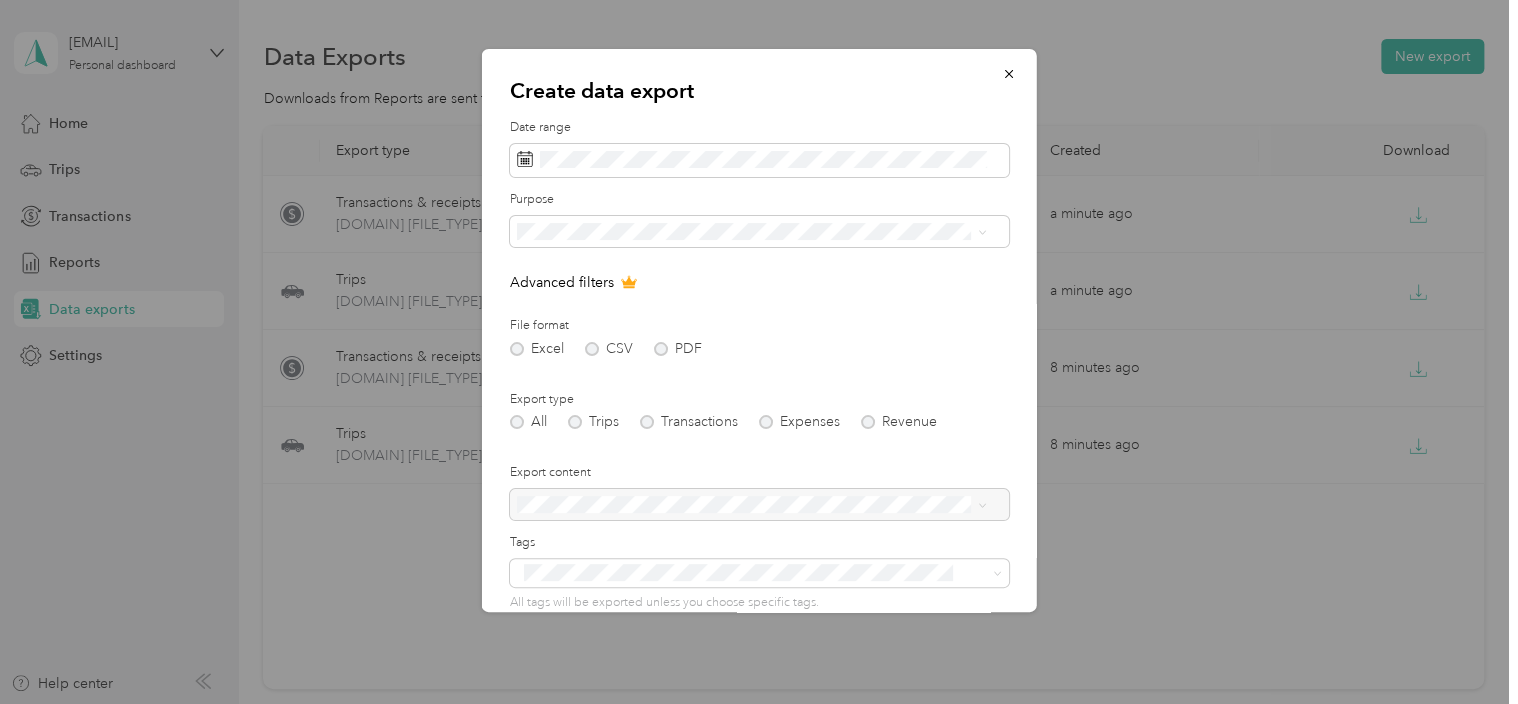 scroll, scrollTop: 164, scrollLeft: 0, axis: vertical 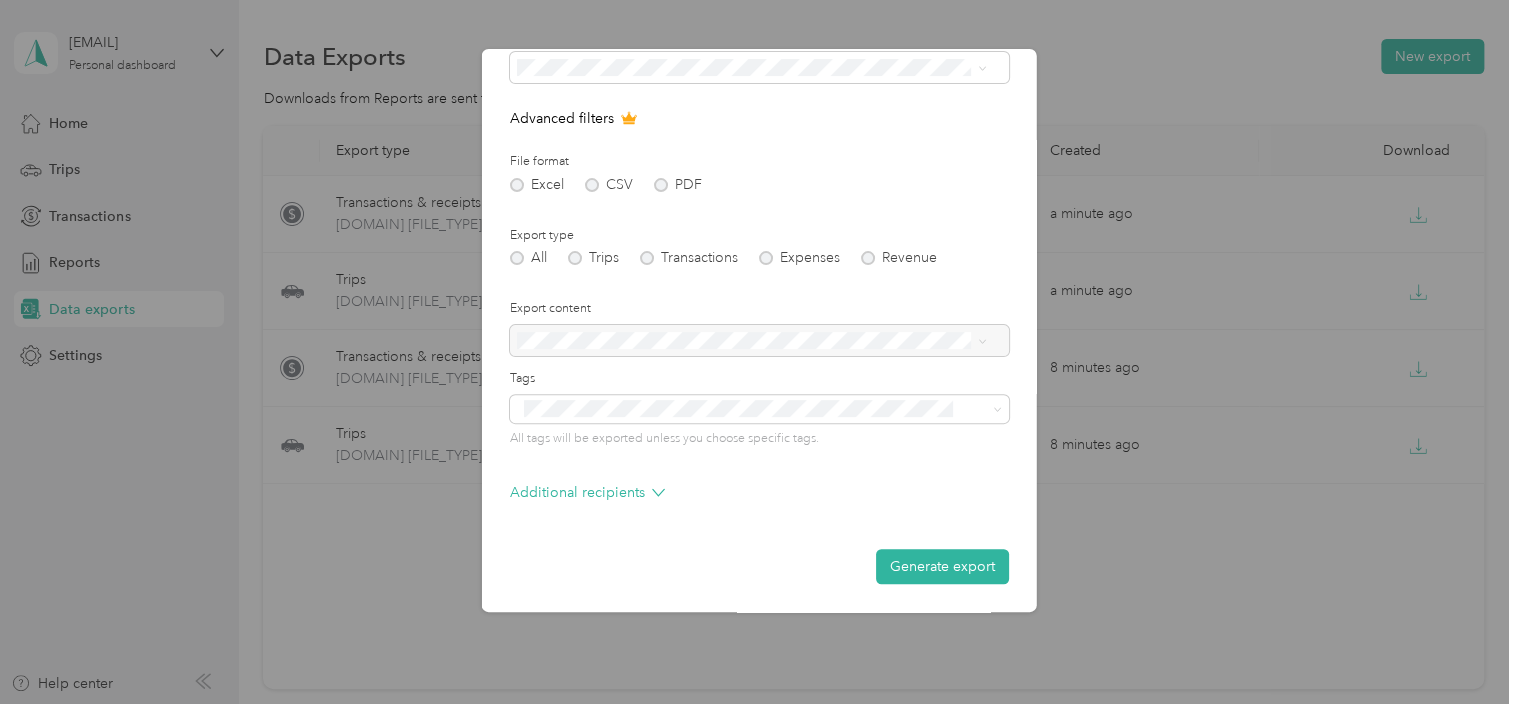 click at bounding box center [759, 341] 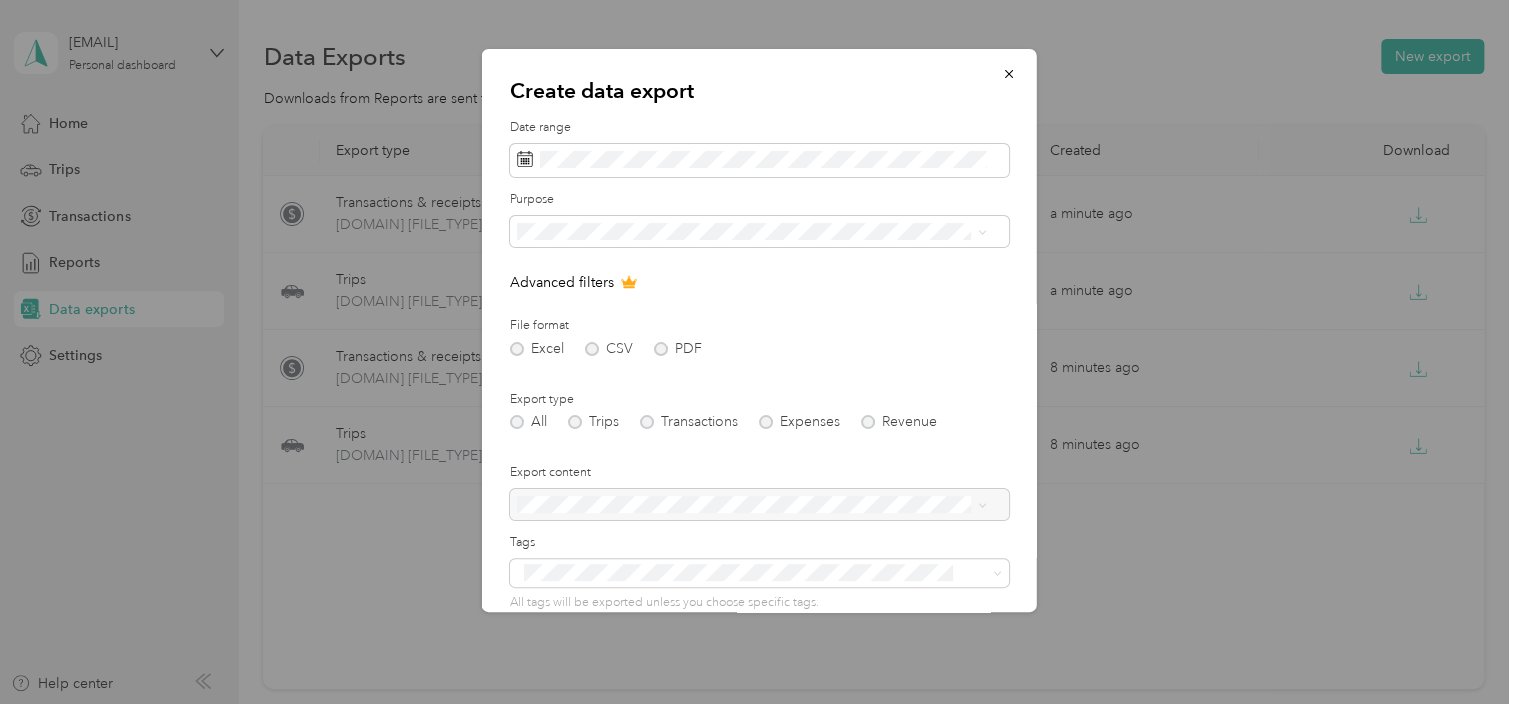 click on "Care Lync" at bounding box center [751, 292] 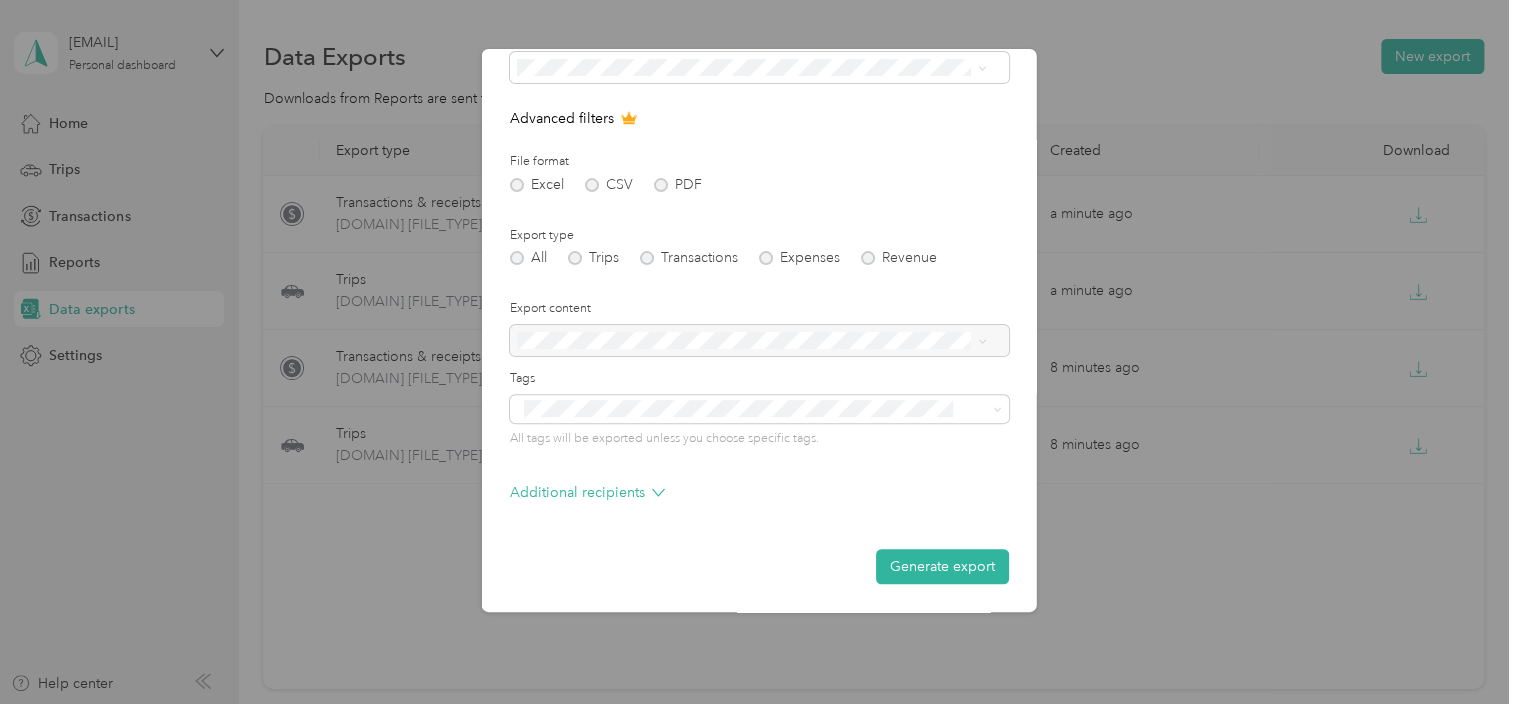 click at bounding box center [759, 341] 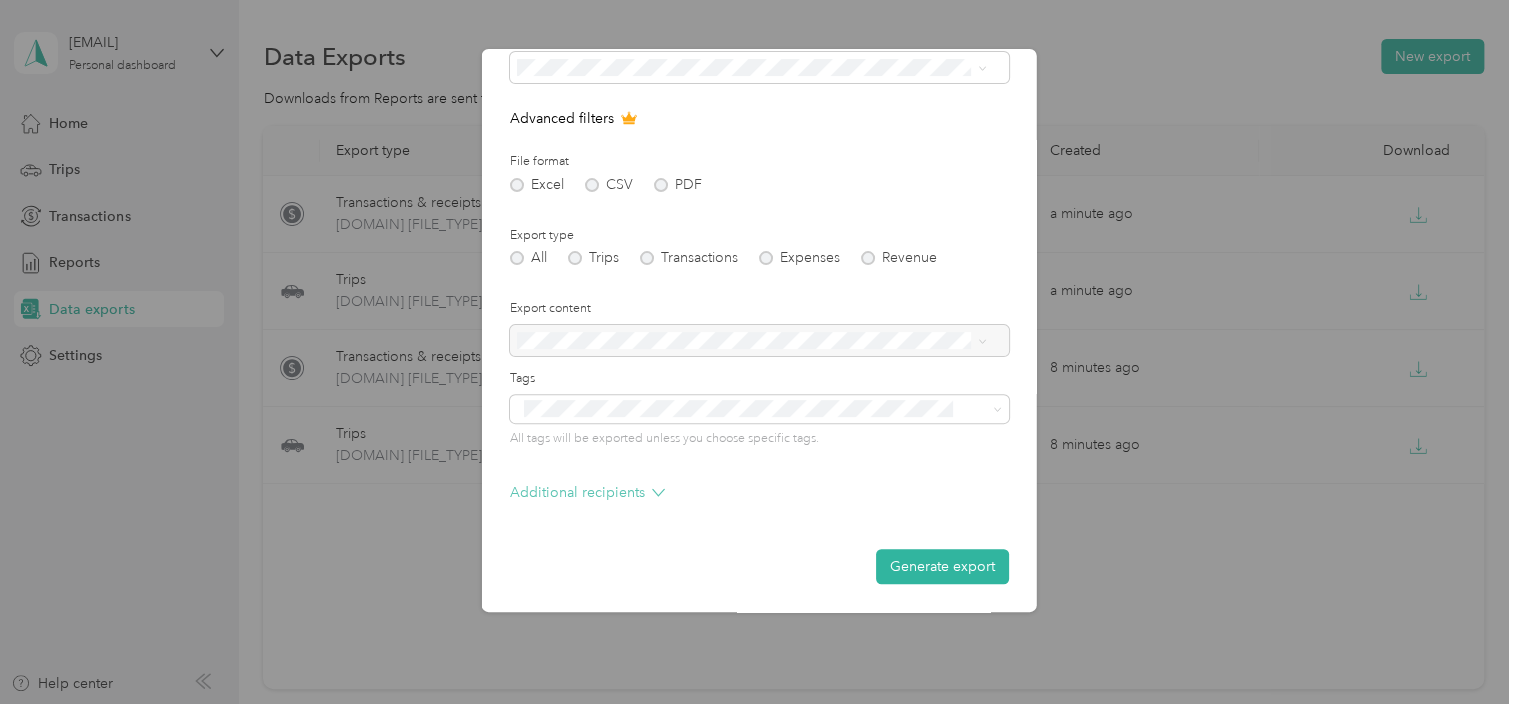 click 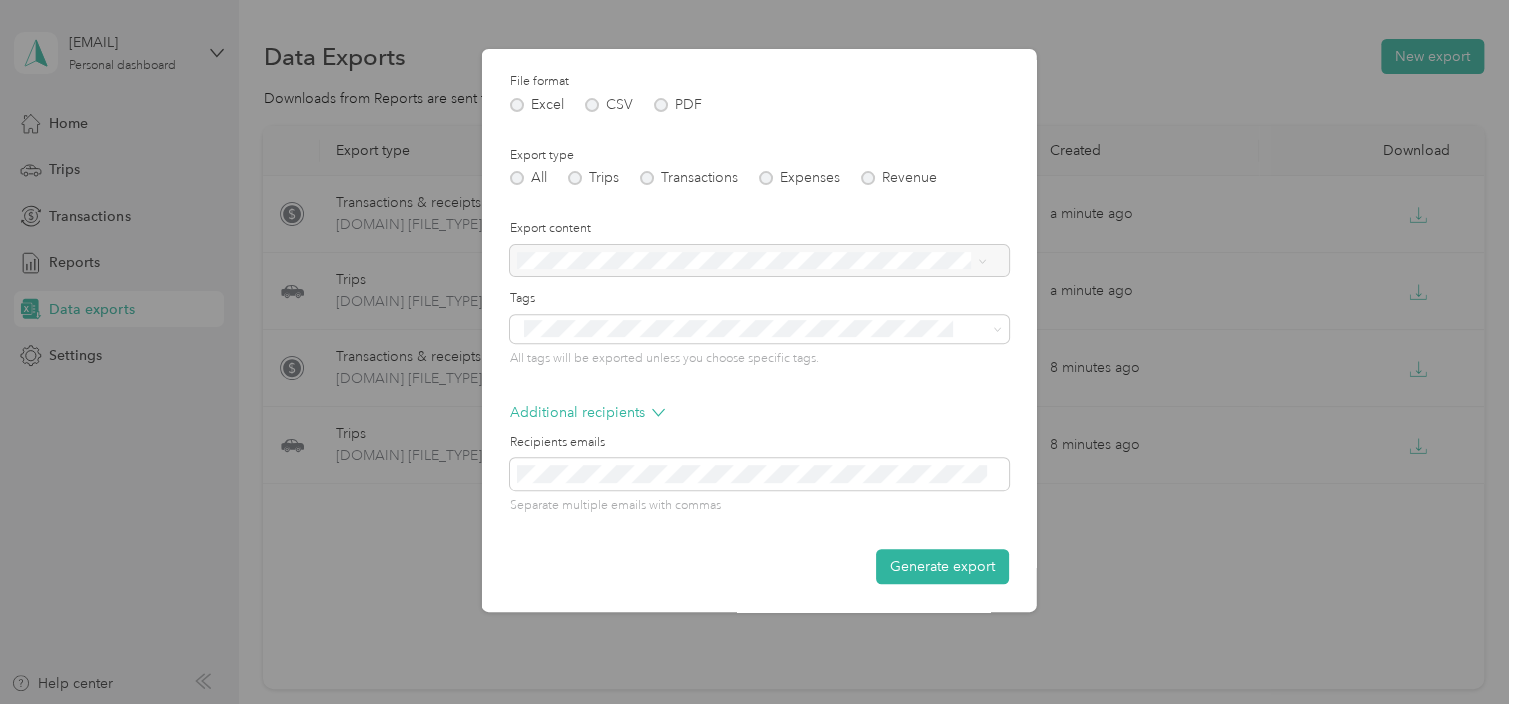 scroll, scrollTop: 244, scrollLeft: 0, axis: vertical 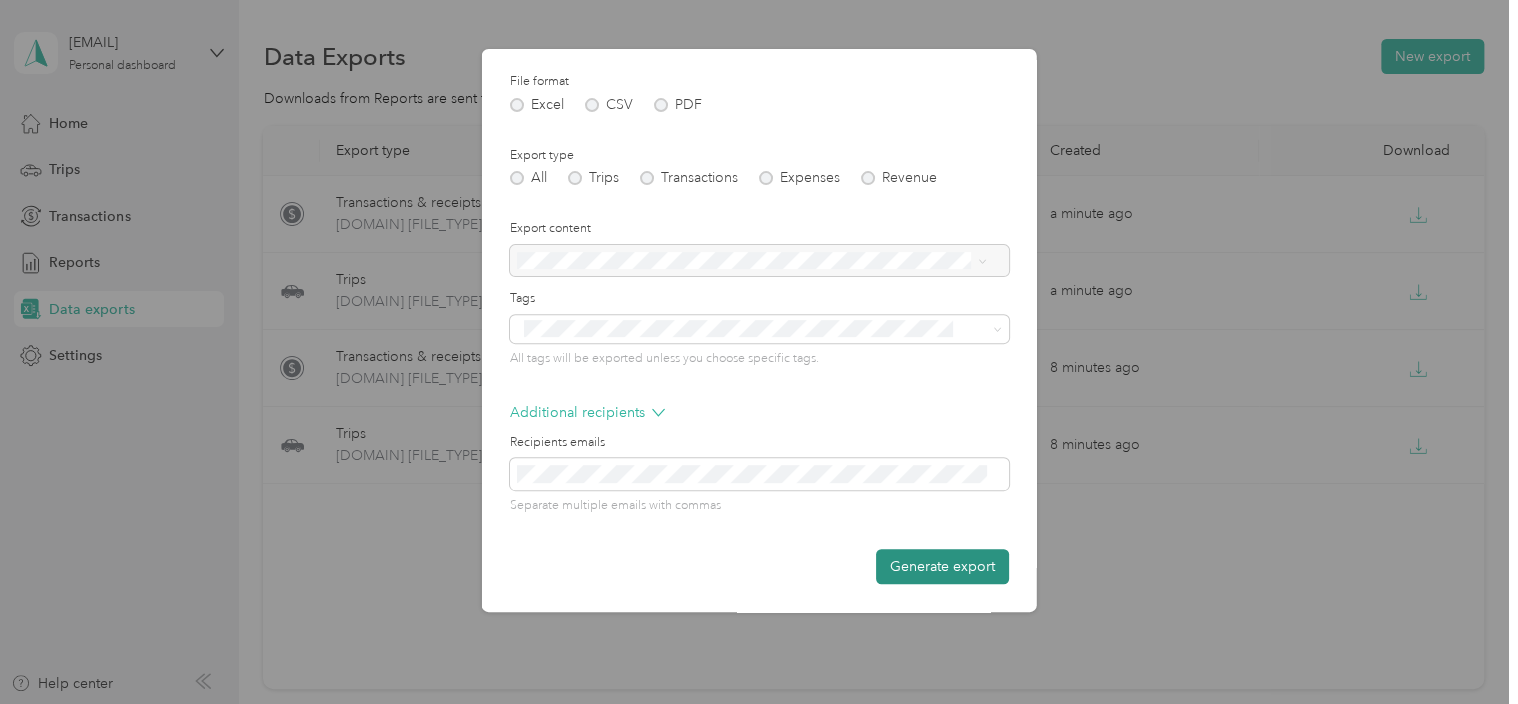 click on "Generate export" at bounding box center [942, 566] 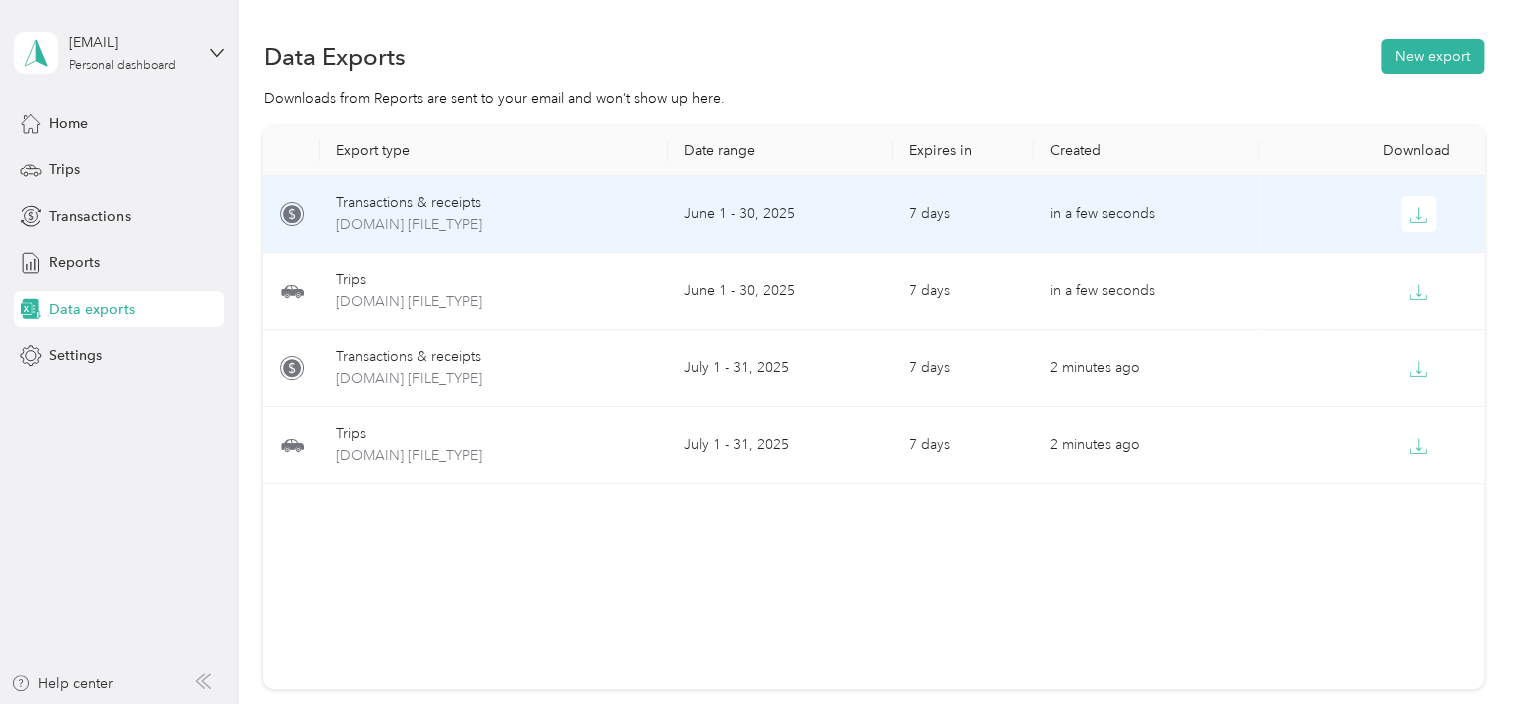 click on "Transactions & receipts" at bounding box center [494, 203] 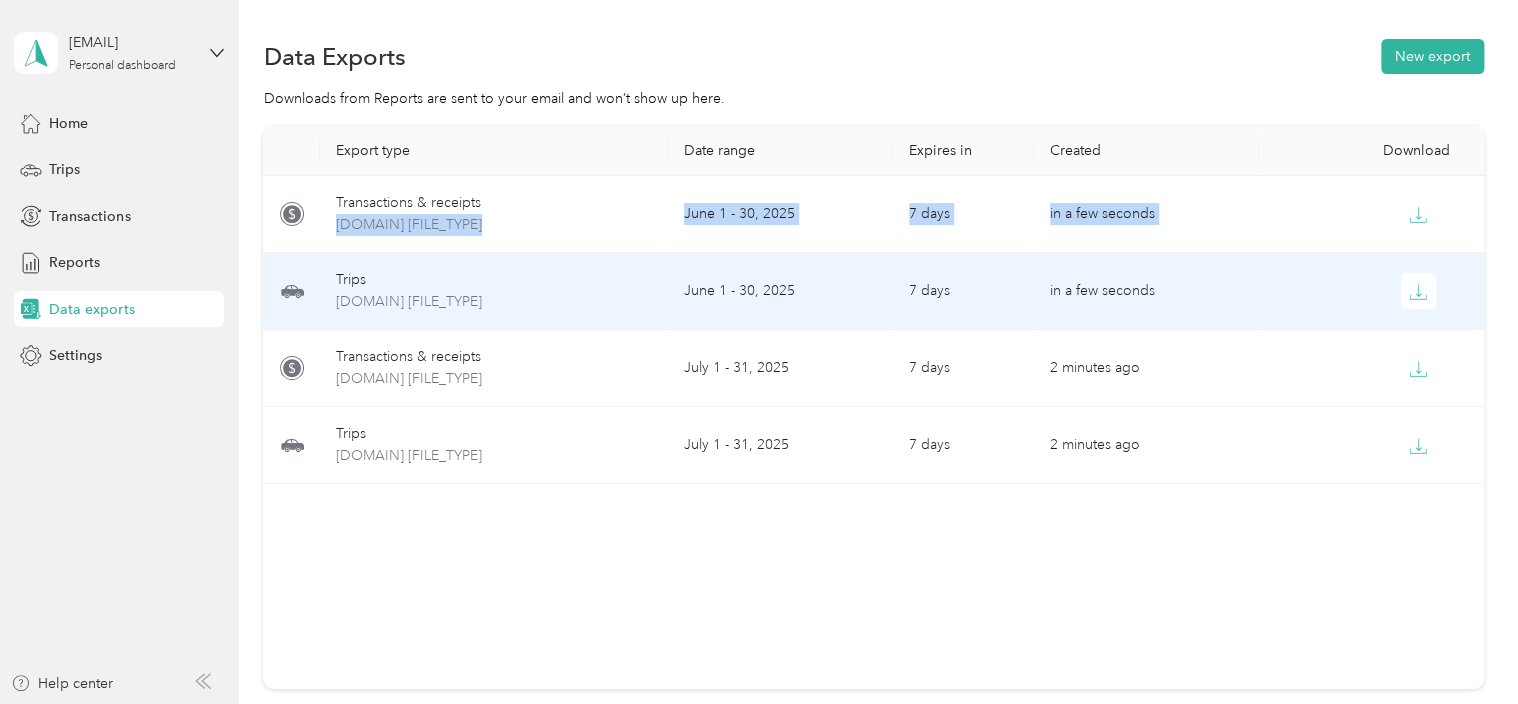 drag, startPoint x: 480, startPoint y: 210, endPoint x: 288, endPoint y: 319, distance: 220.7827 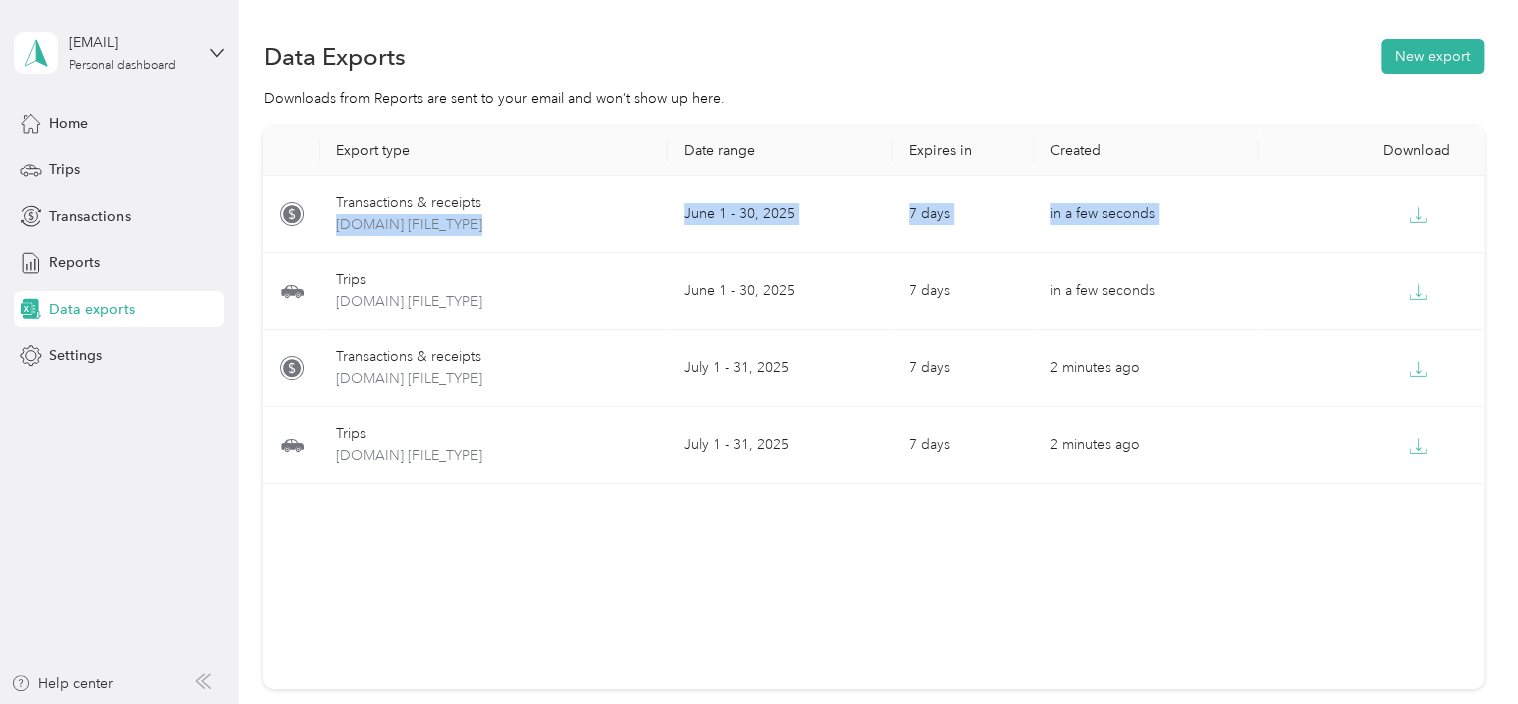 click on "Data exports" at bounding box center [91, 309] 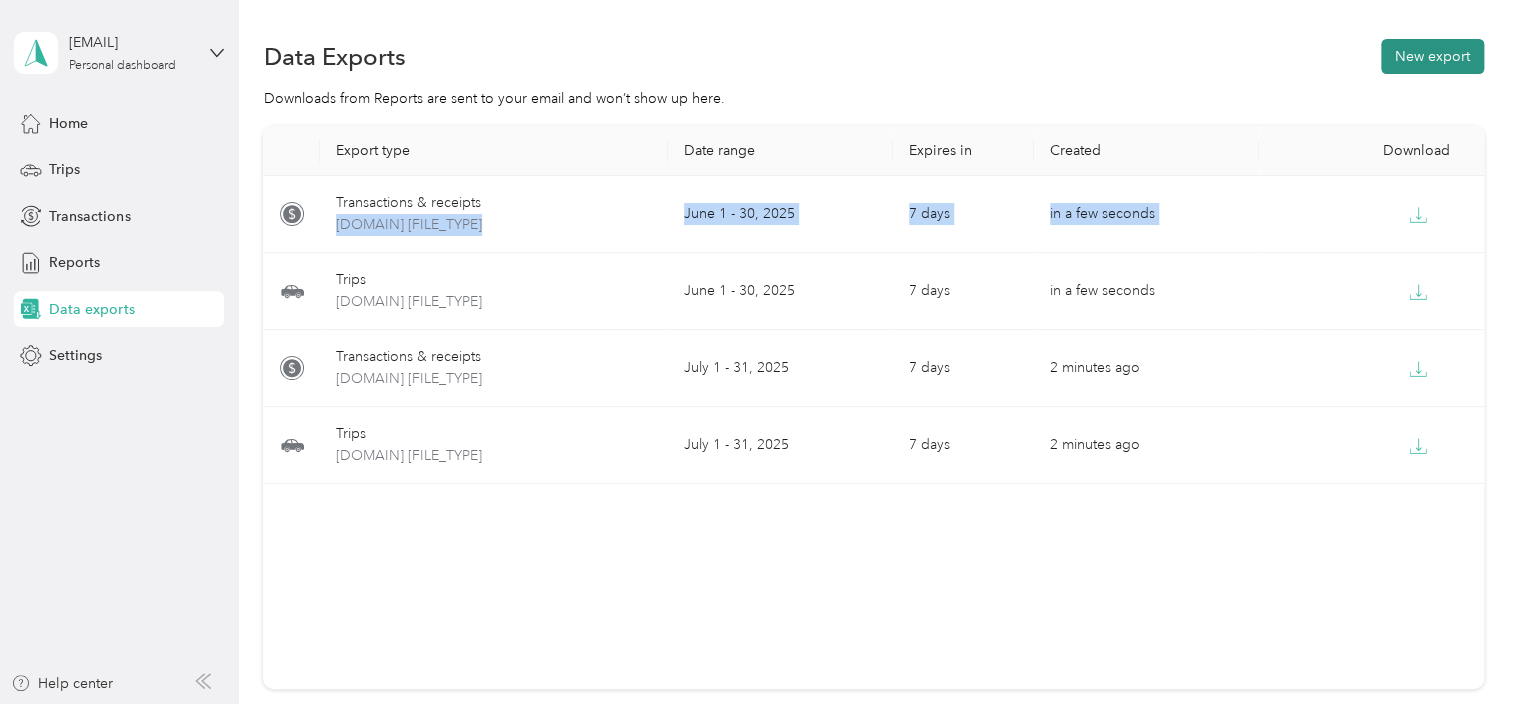 click on "New export" at bounding box center [1432, 56] 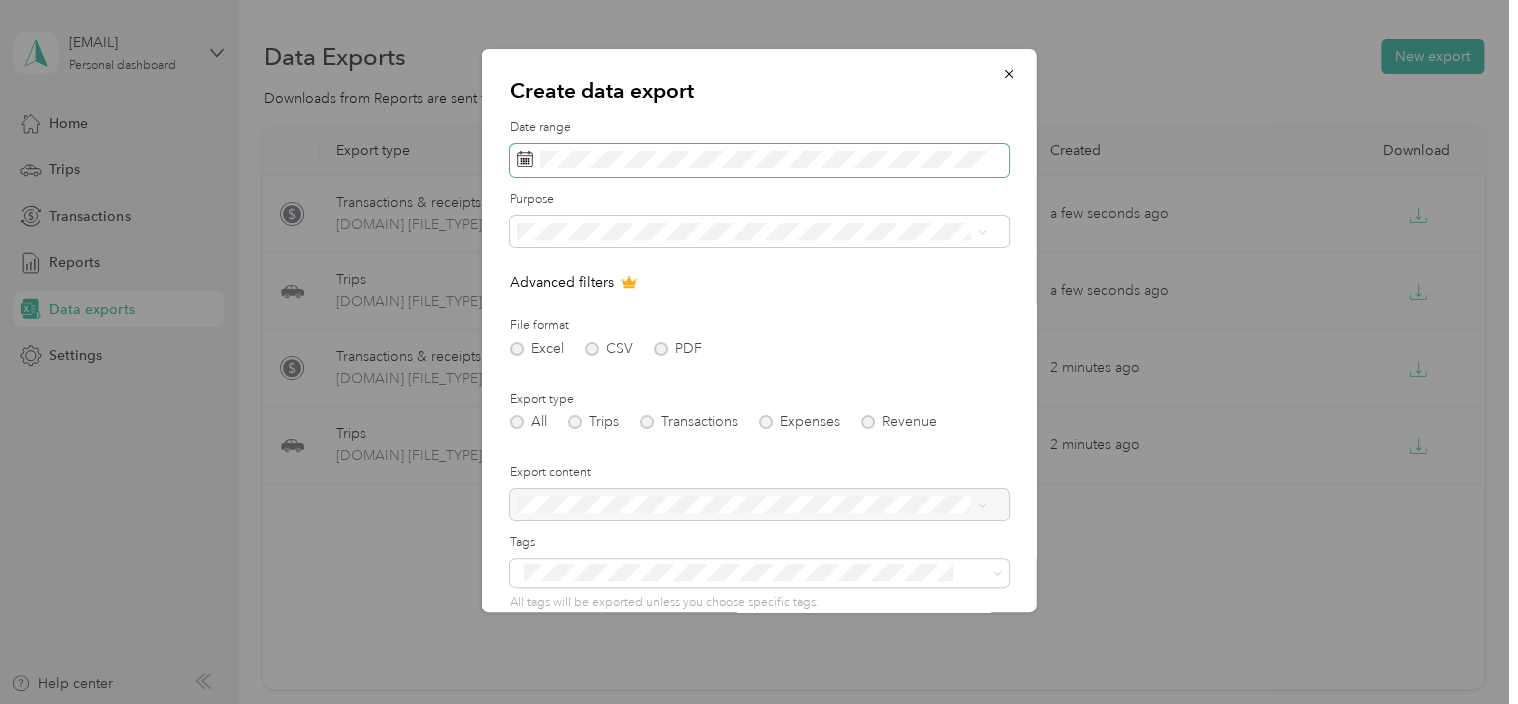 click at bounding box center [759, 161] 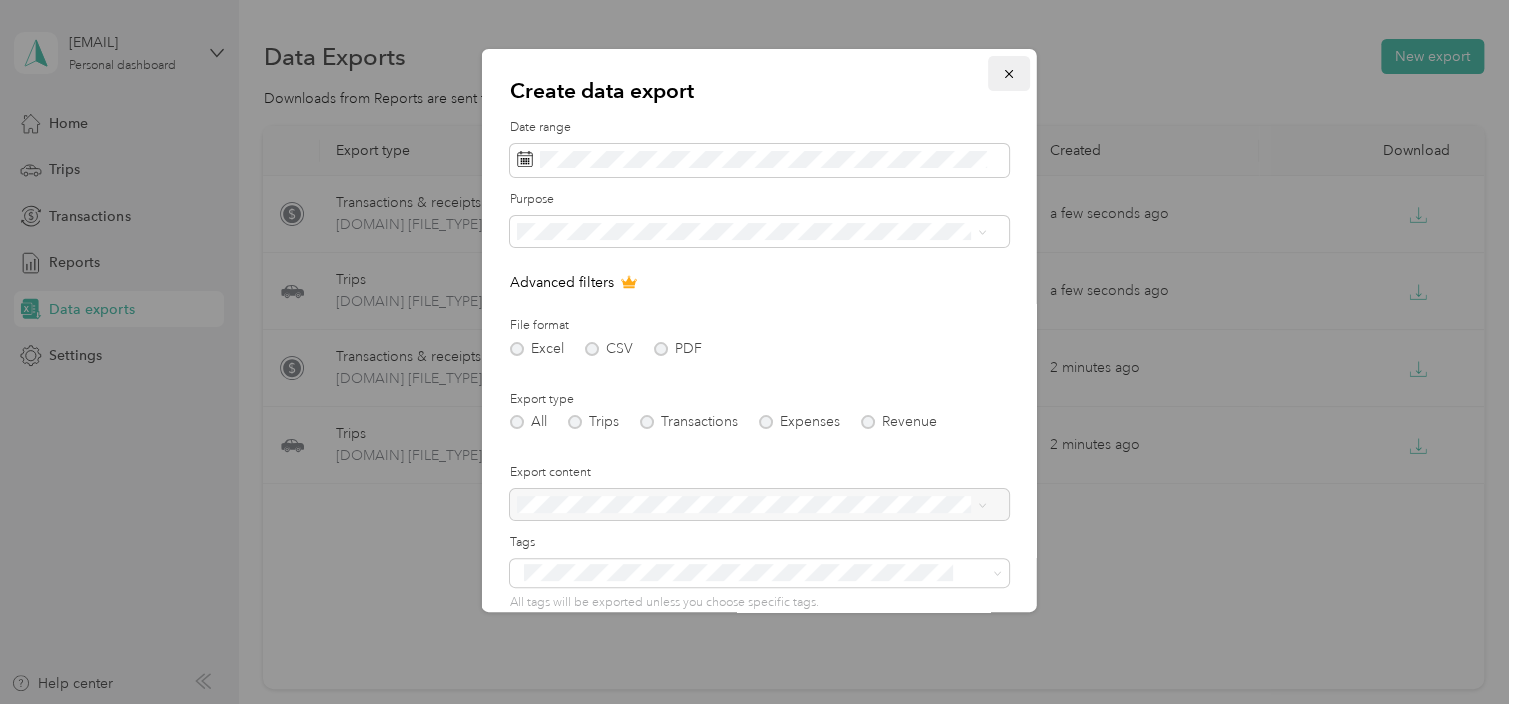 click 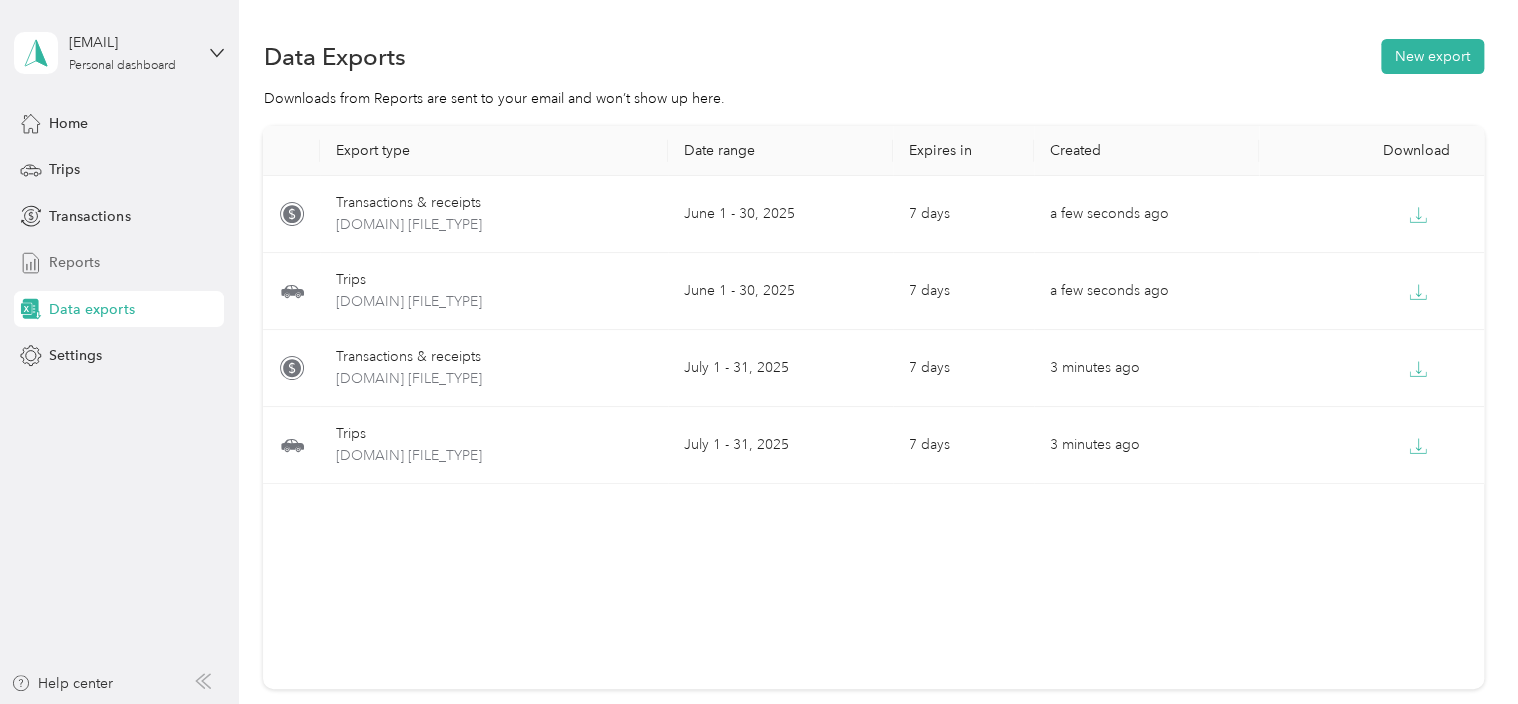 click on "Reports" at bounding box center [74, 262] 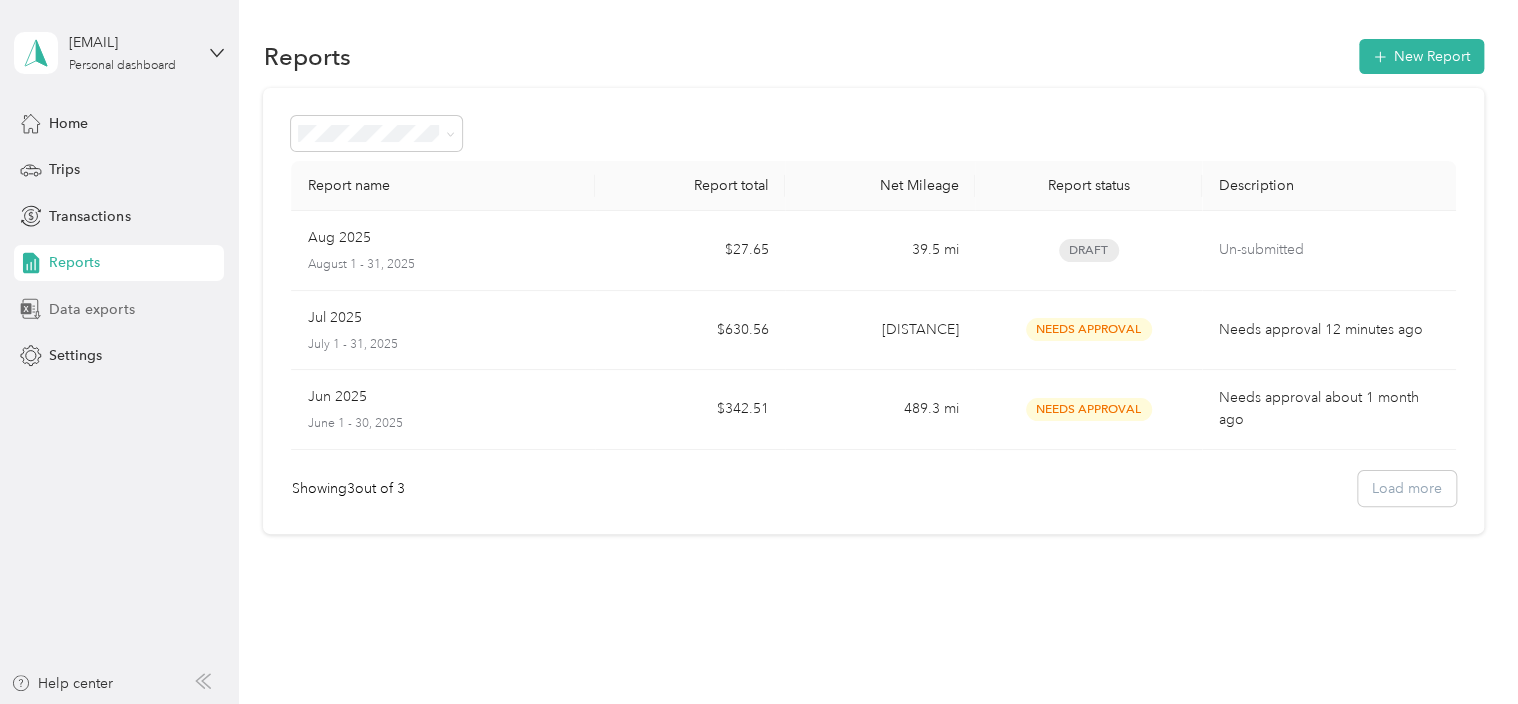 click 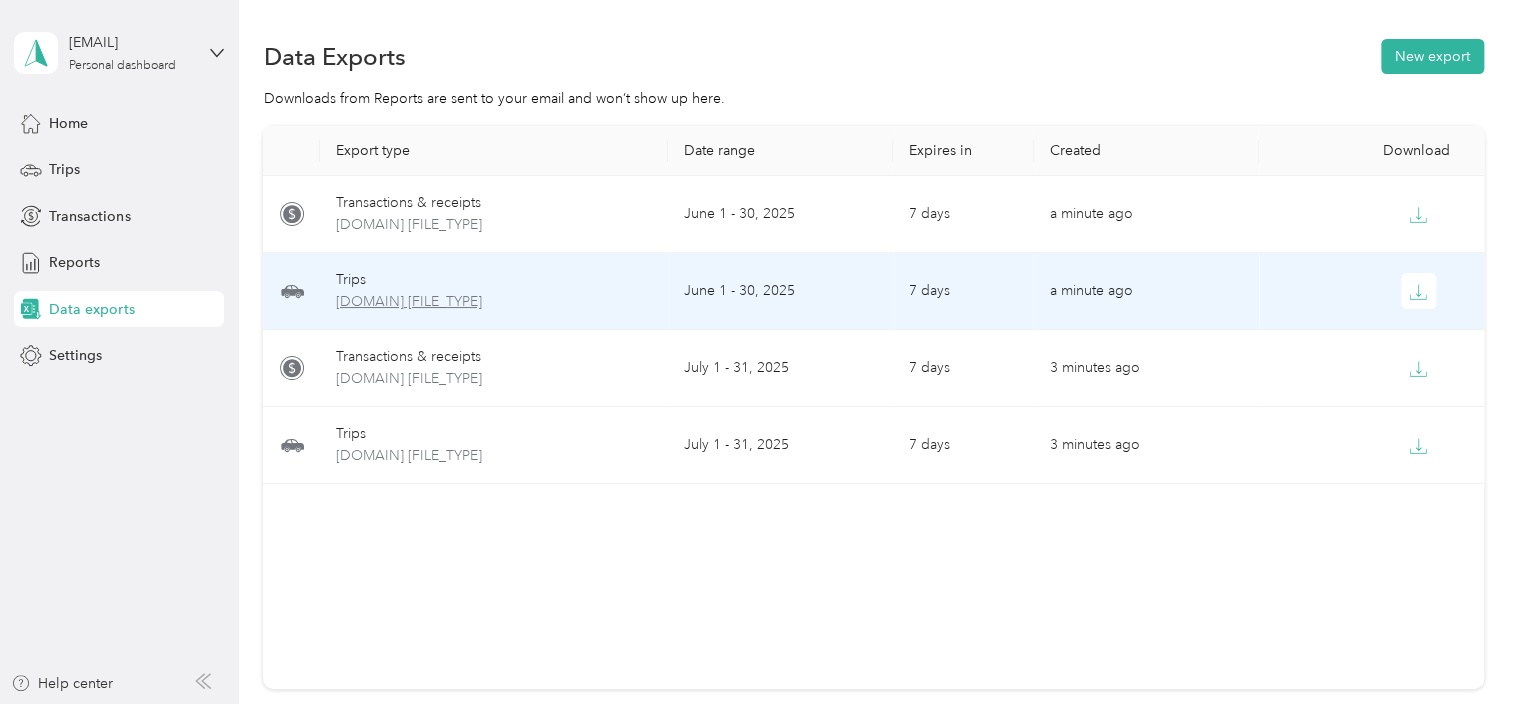 click on "[DOMAIN] [FILE_TYPE]" at bounding box center (494, 302) 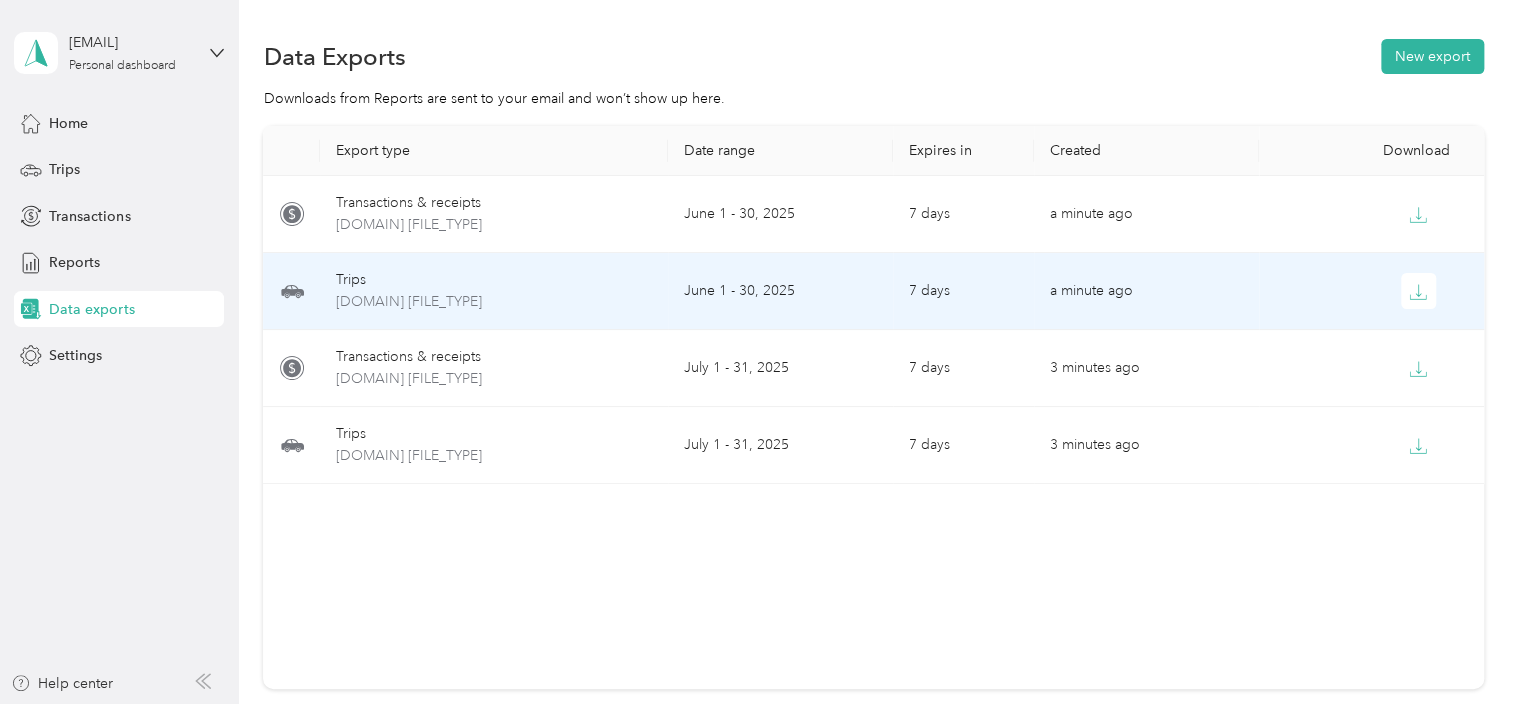 click on "Trips" at bounding box center (494, 280) 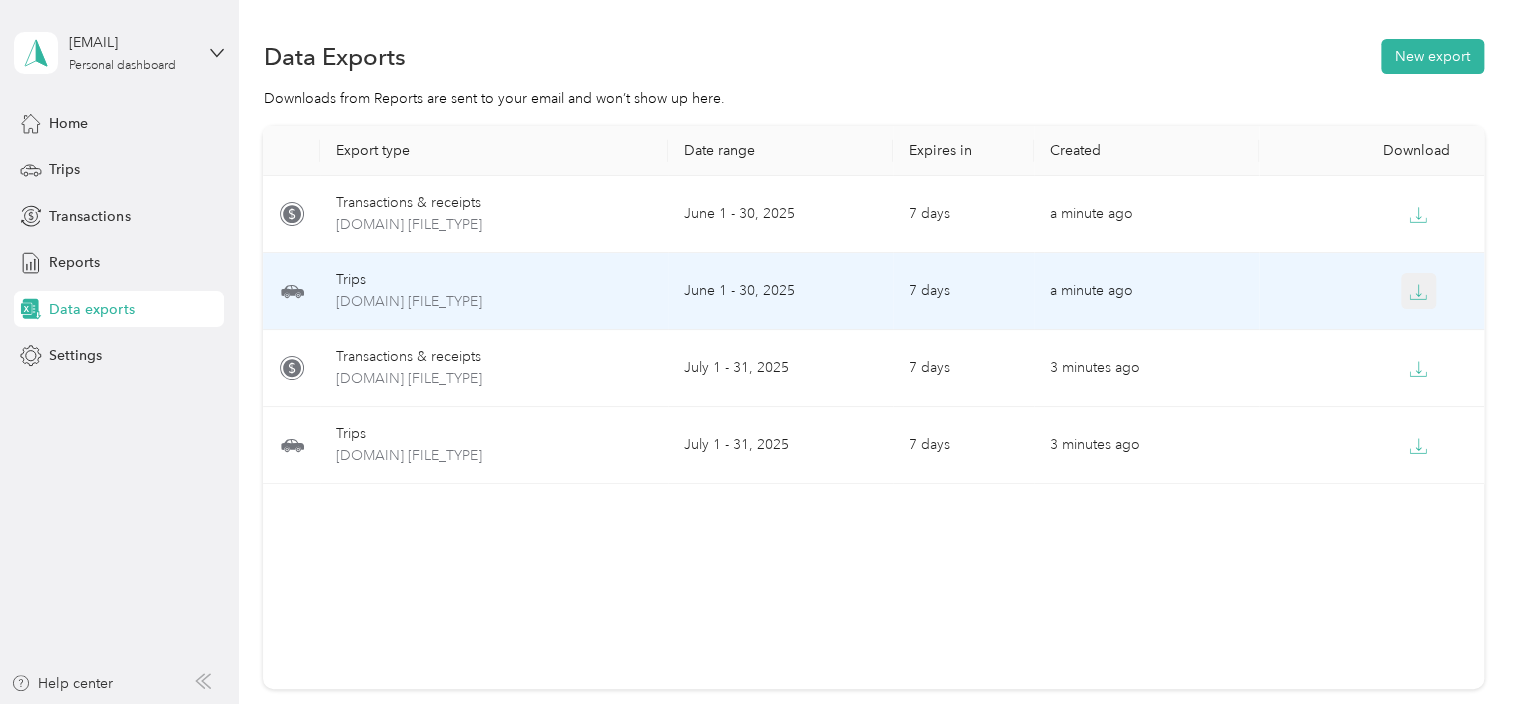 click 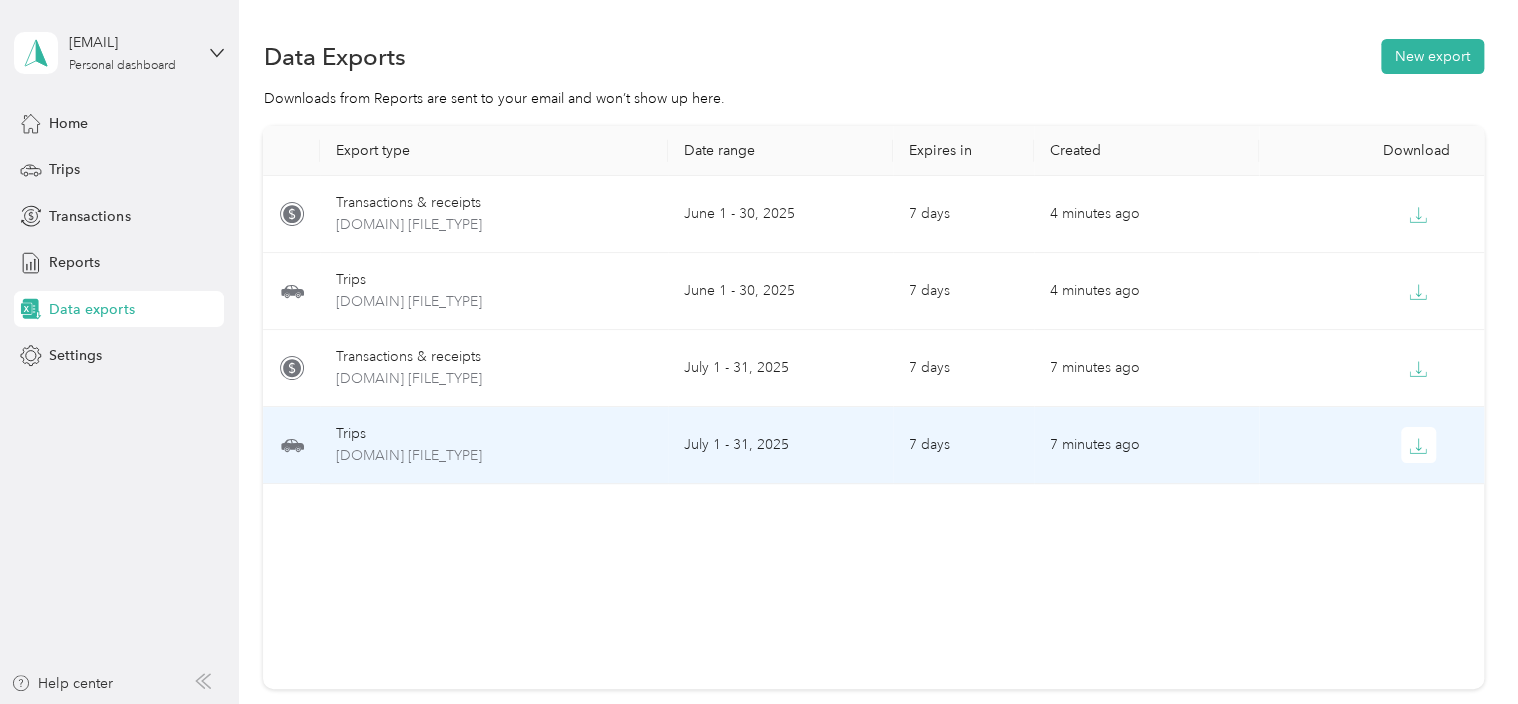 click on "Trips" at bounding box center (494, 434) 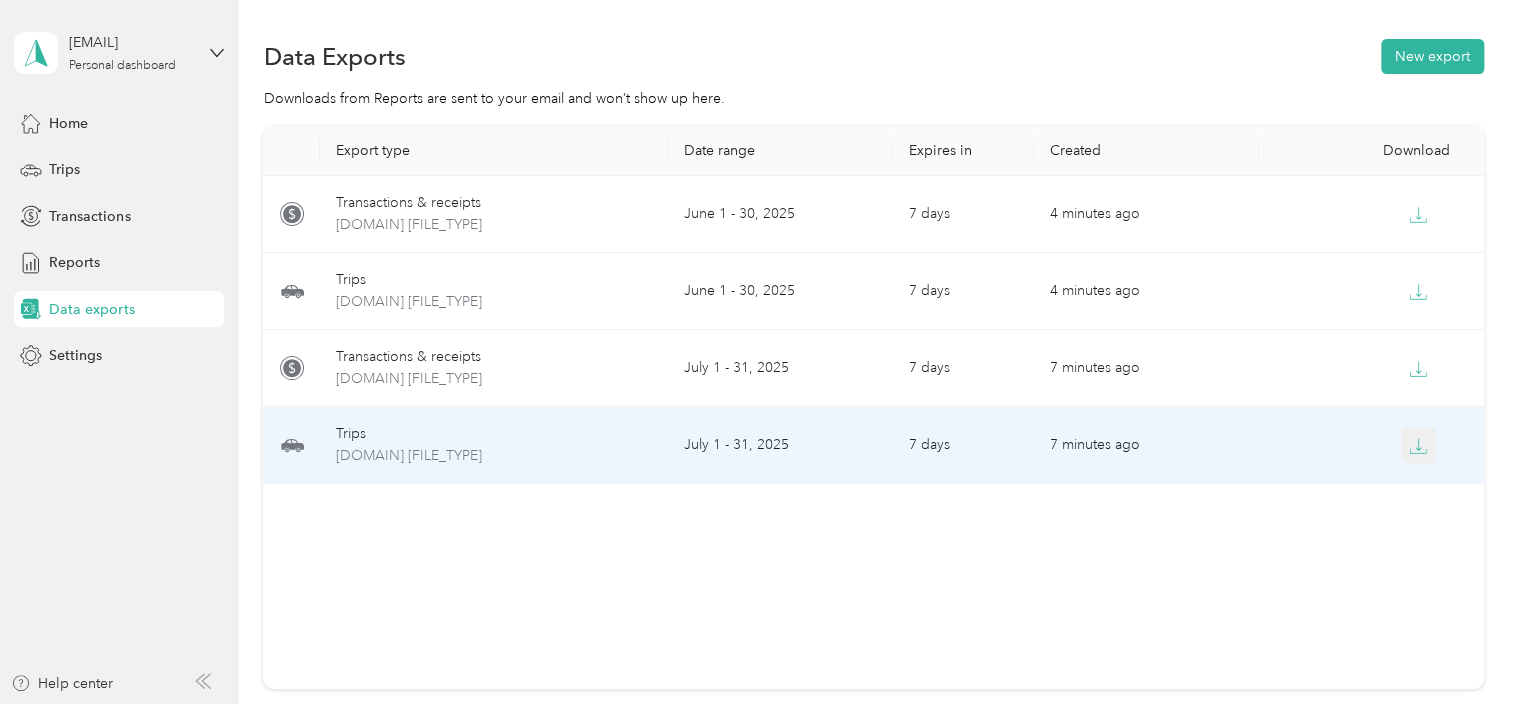 click 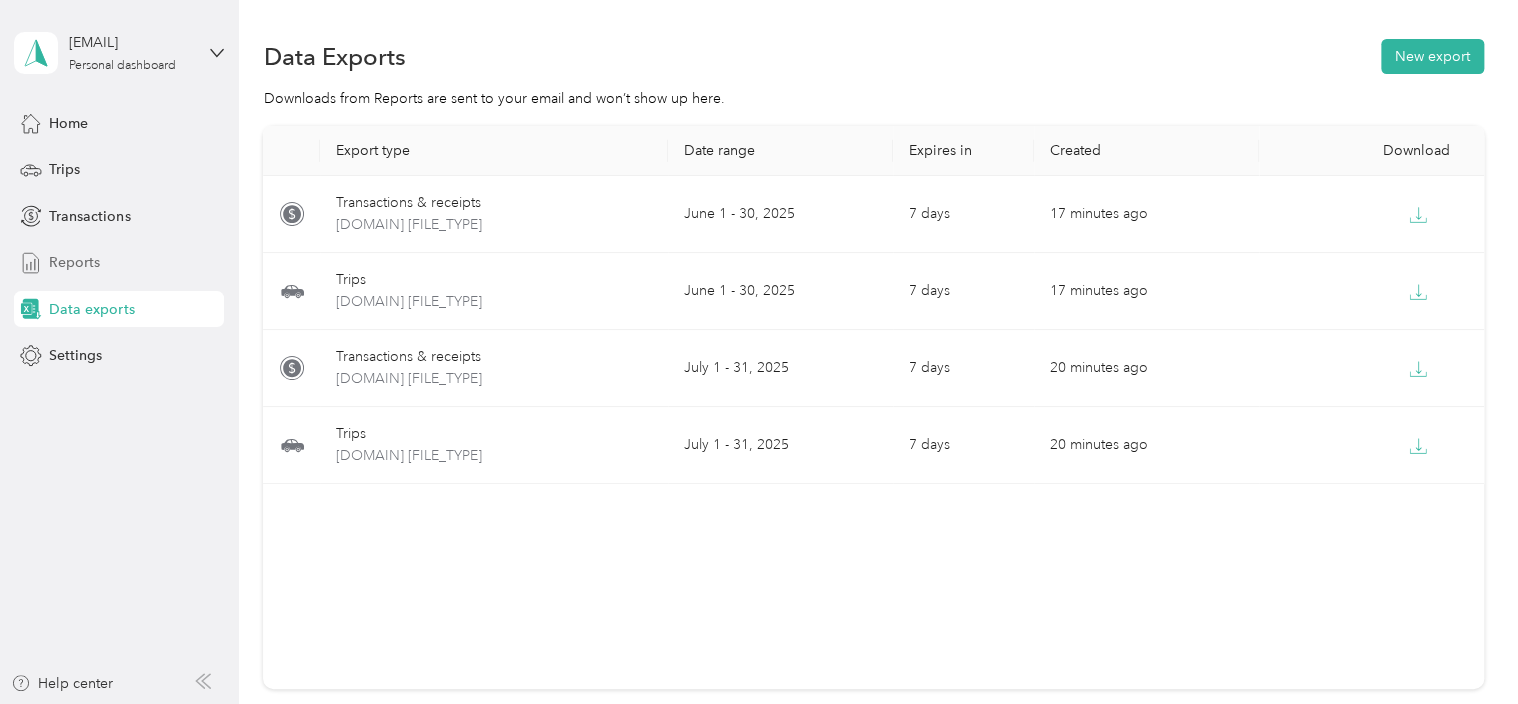 click on "Reports" at bounding box center [74, 262] 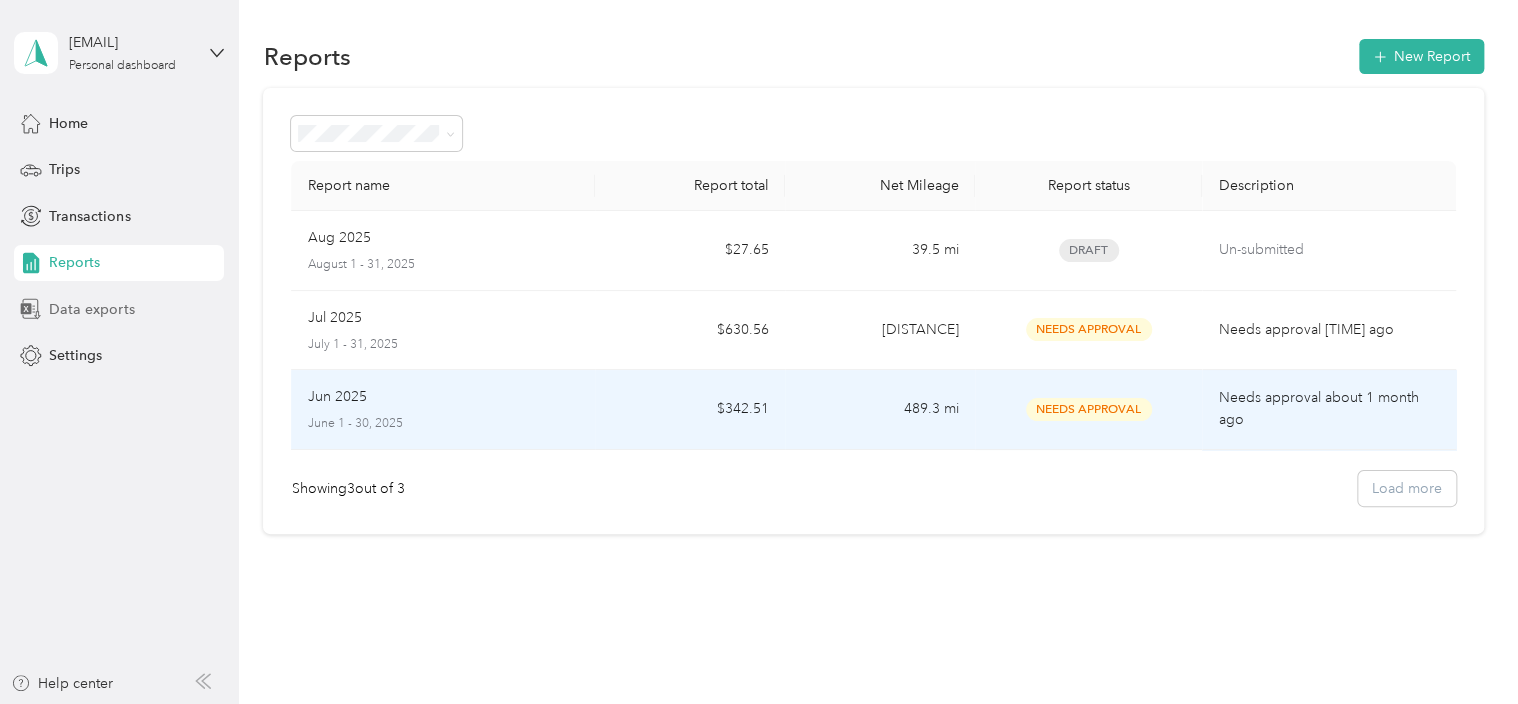 click on "June 1 - 30, 2025" at bounding box center (443, 424) 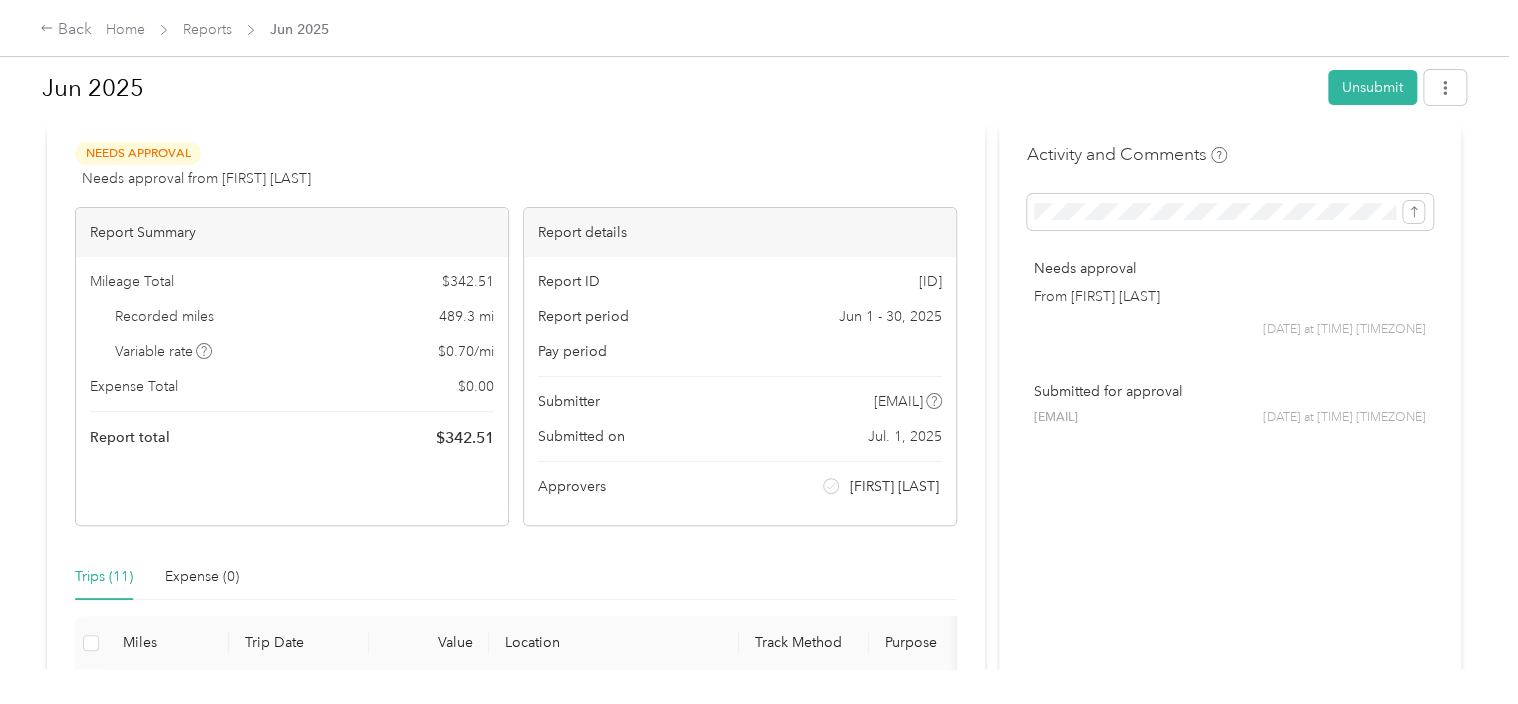 scroll, scrollTop: 40, scrollLeft: 0, axis: vertical 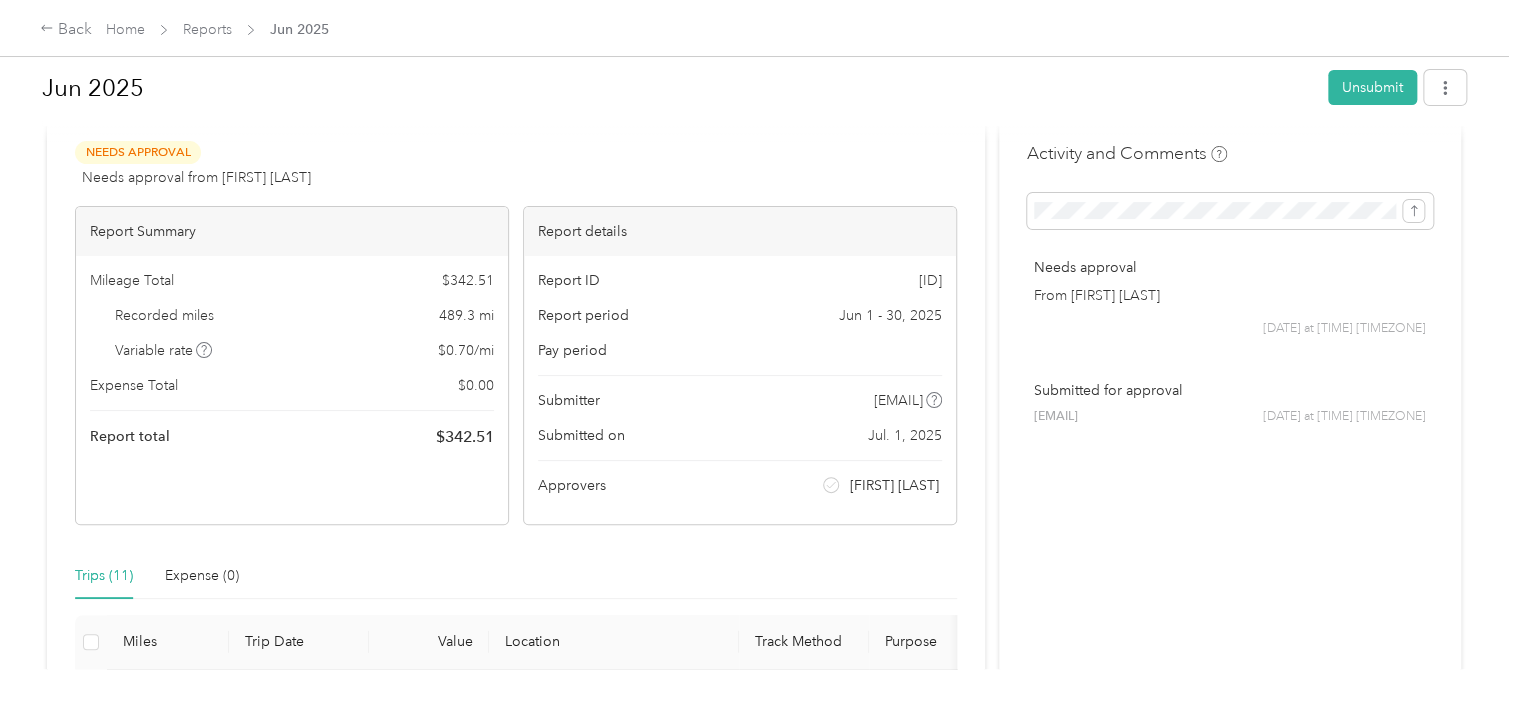 click on "Jun 2025" at bounding box center (678, 88) 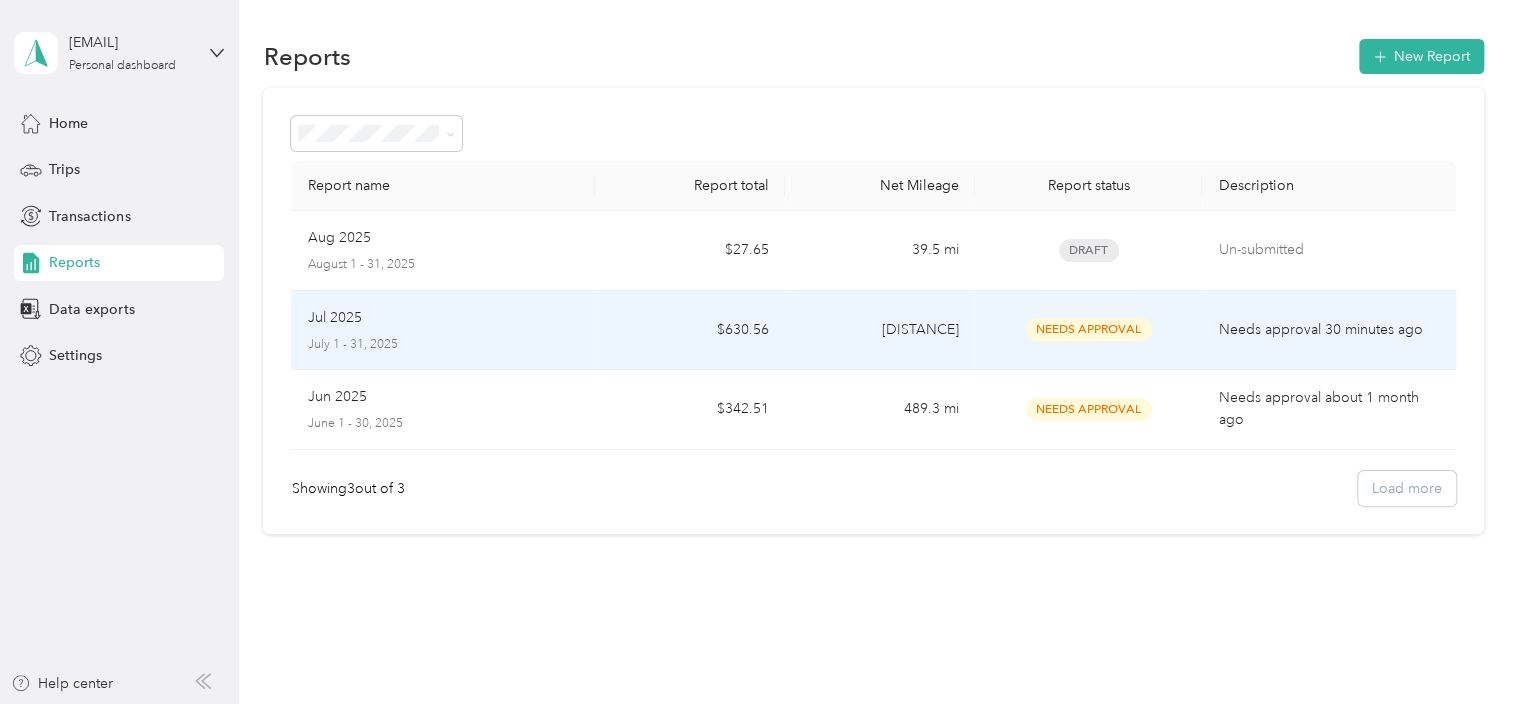 click on "July 1 - 31, 2025" at bounding box center (443, 345) 